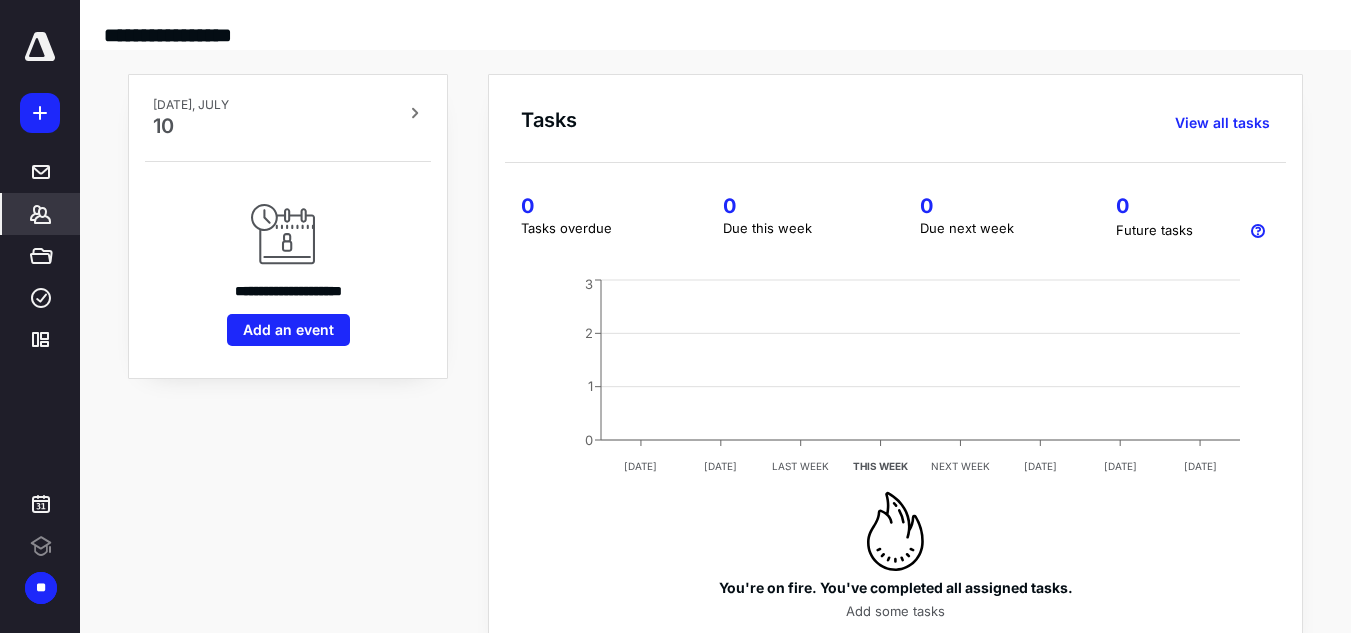 scroll, scrollTop: 0, scrollLeft: 0, axis: both 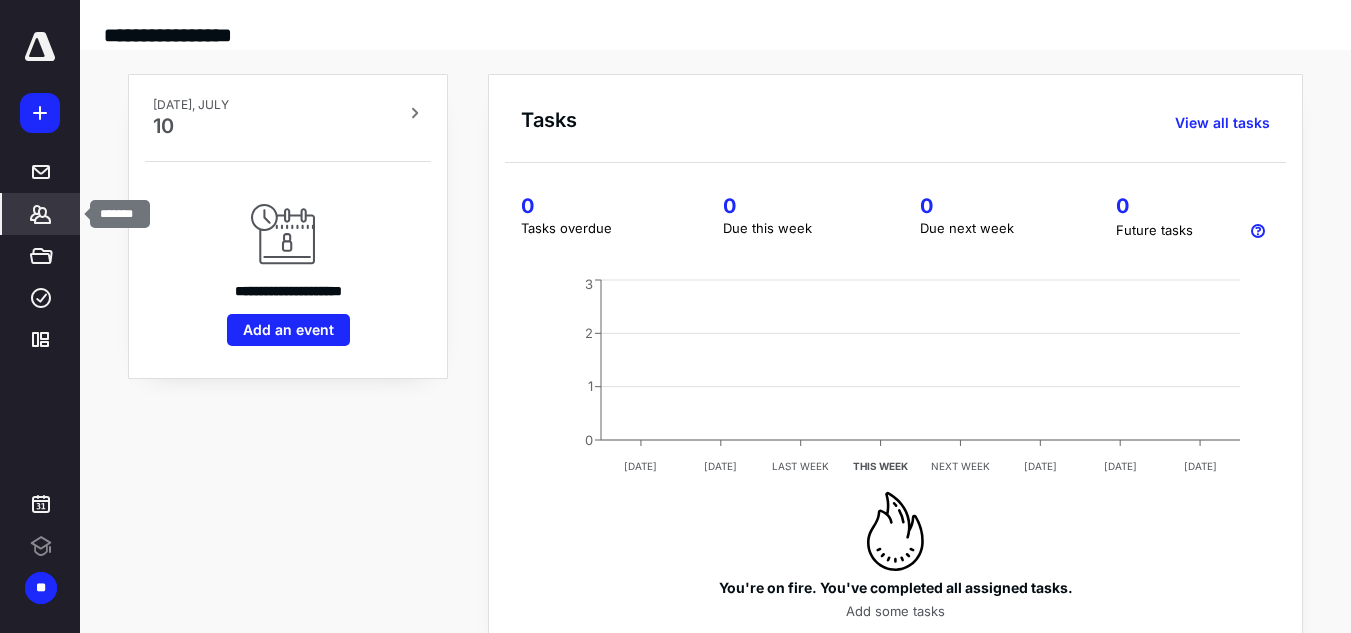 click on "*******" at bounding box center [41, 214] 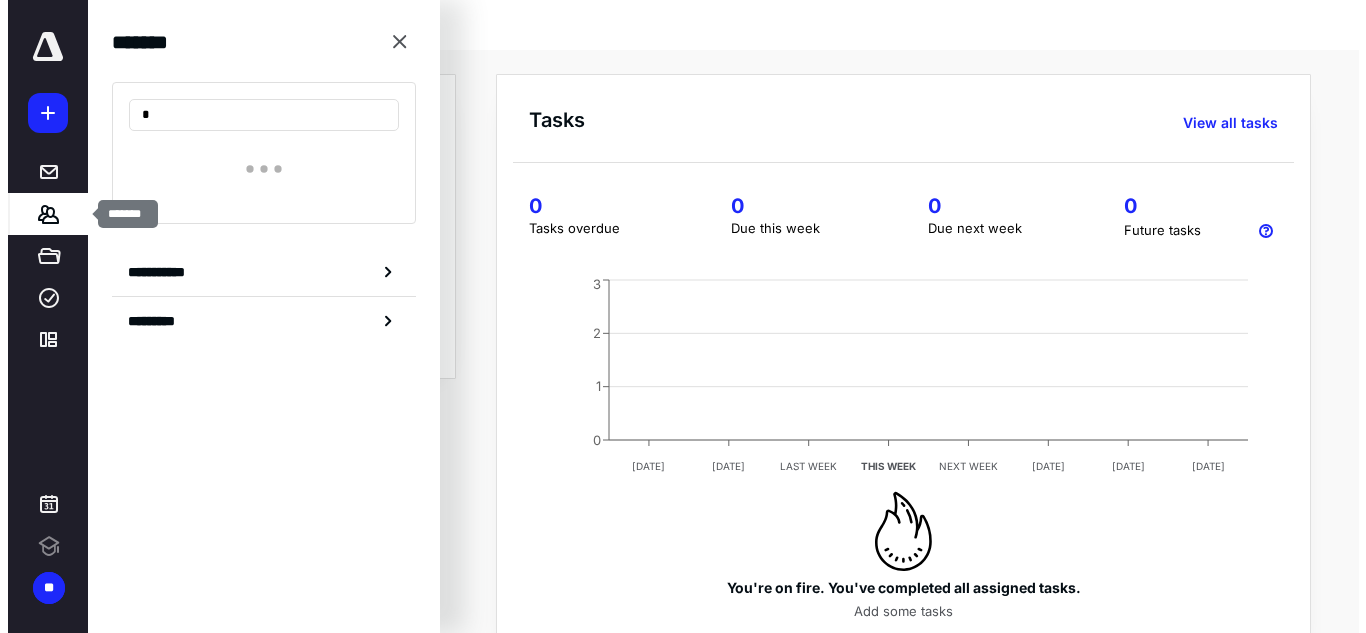 scroll, scrollTop: 0, scrollLeft: 0, axis: both 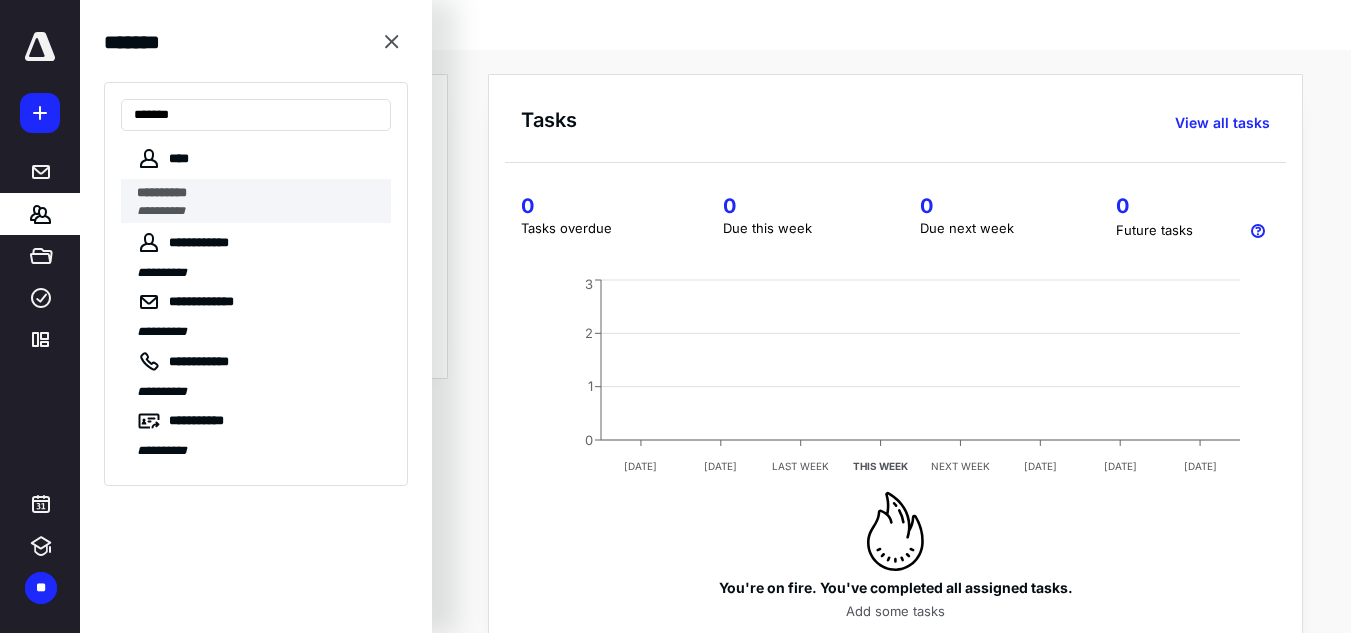 type on "*******" 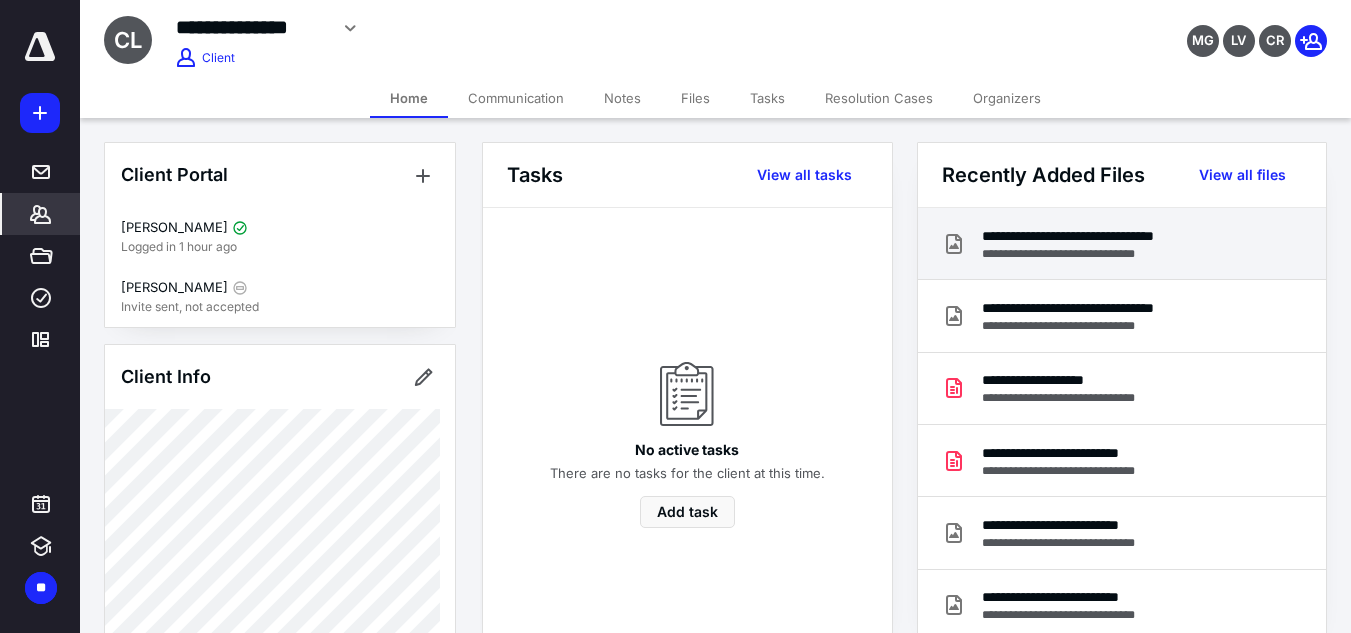 click on "**********" at bounding box center (1087, 236) 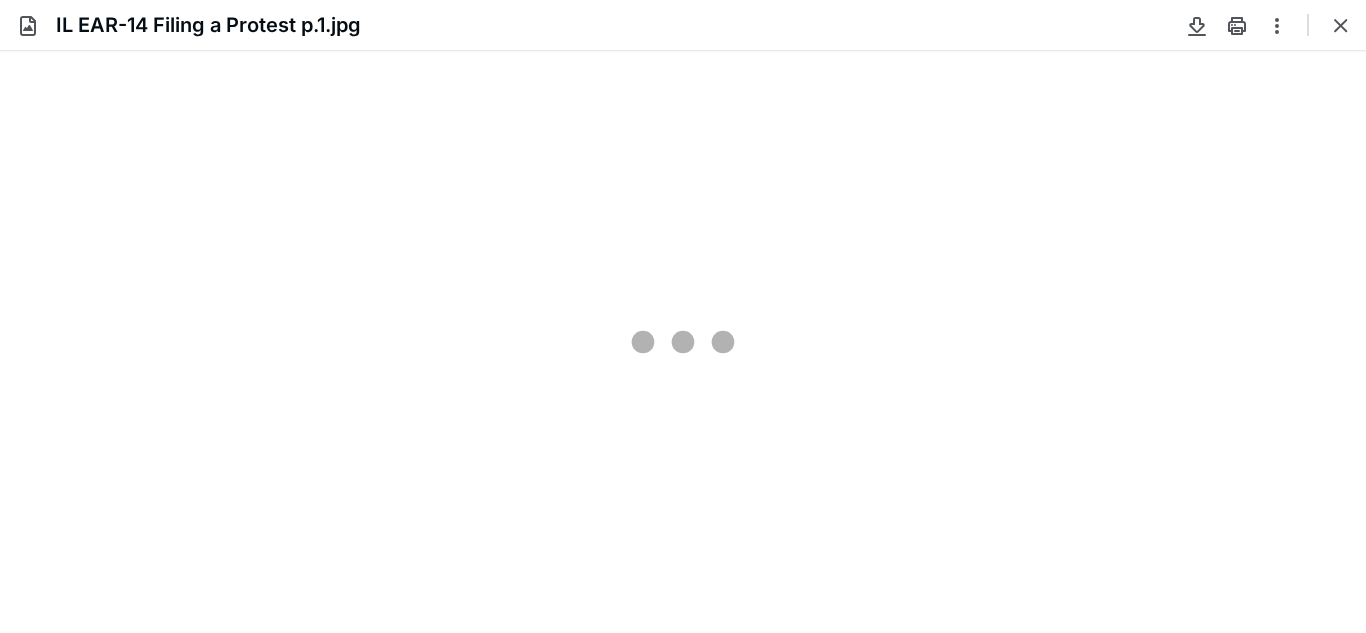 scroll, scrollTop: 0, scrollLeft: 0, axis: both 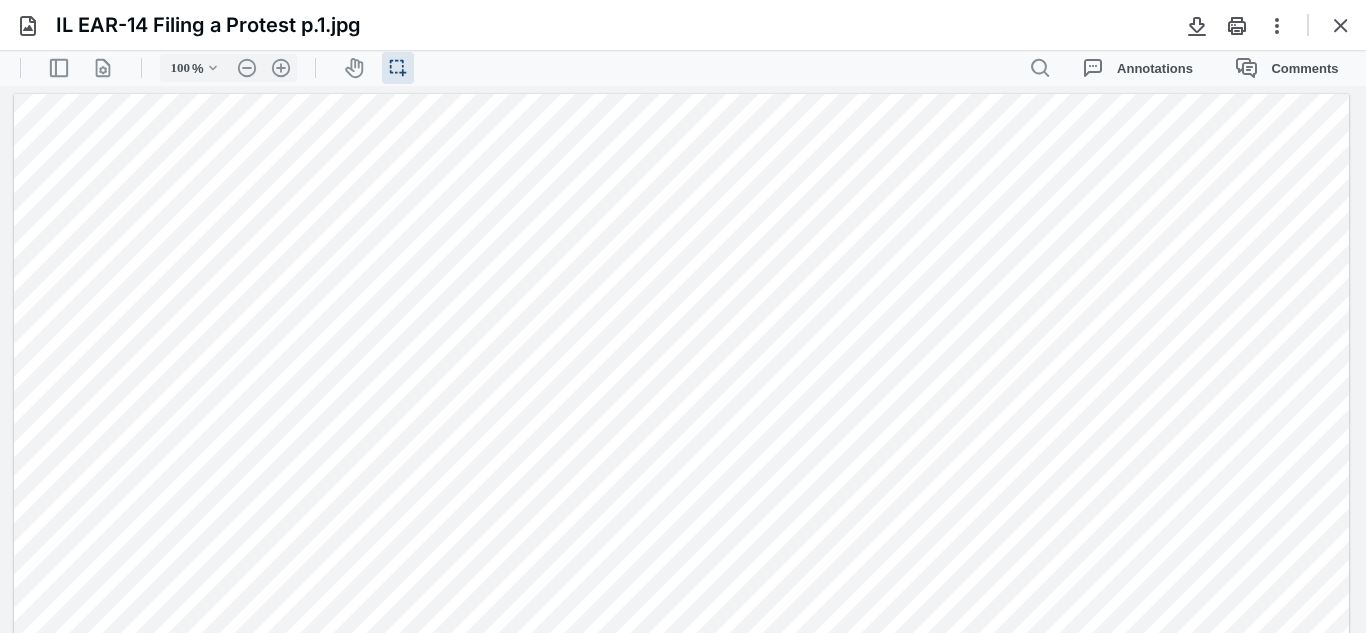type on "75" 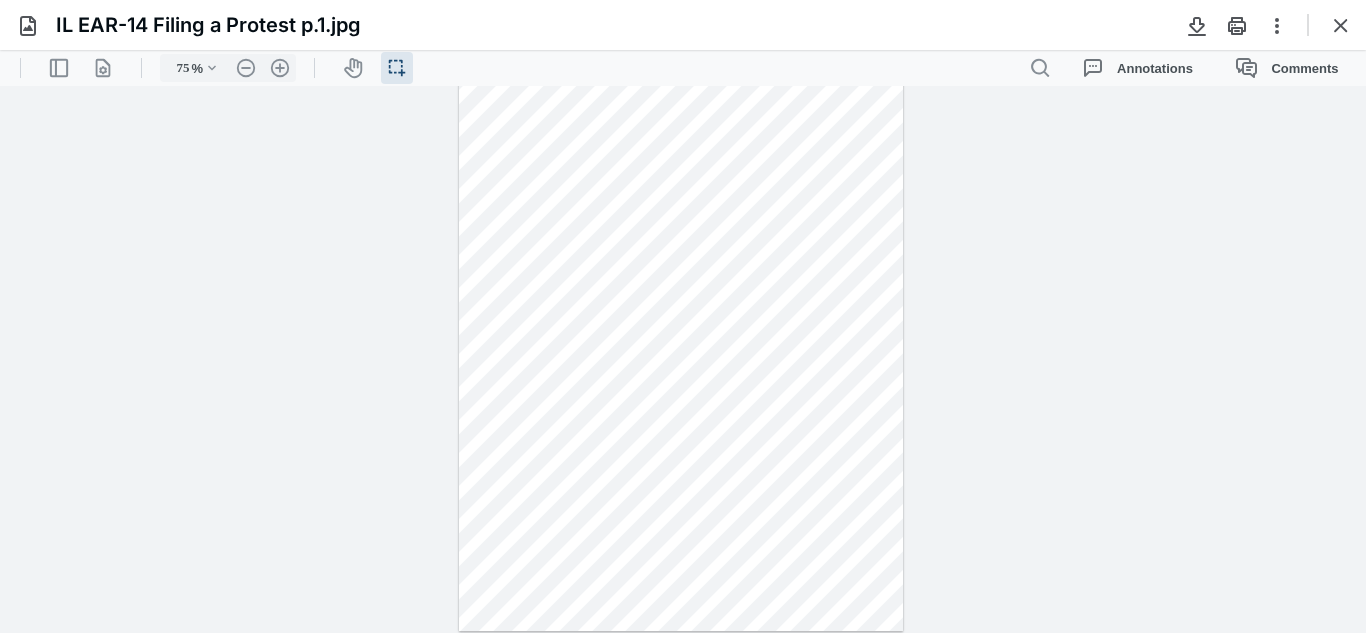 scroll, scrollTop: 49, scrollLeft: 0, axis: vertical 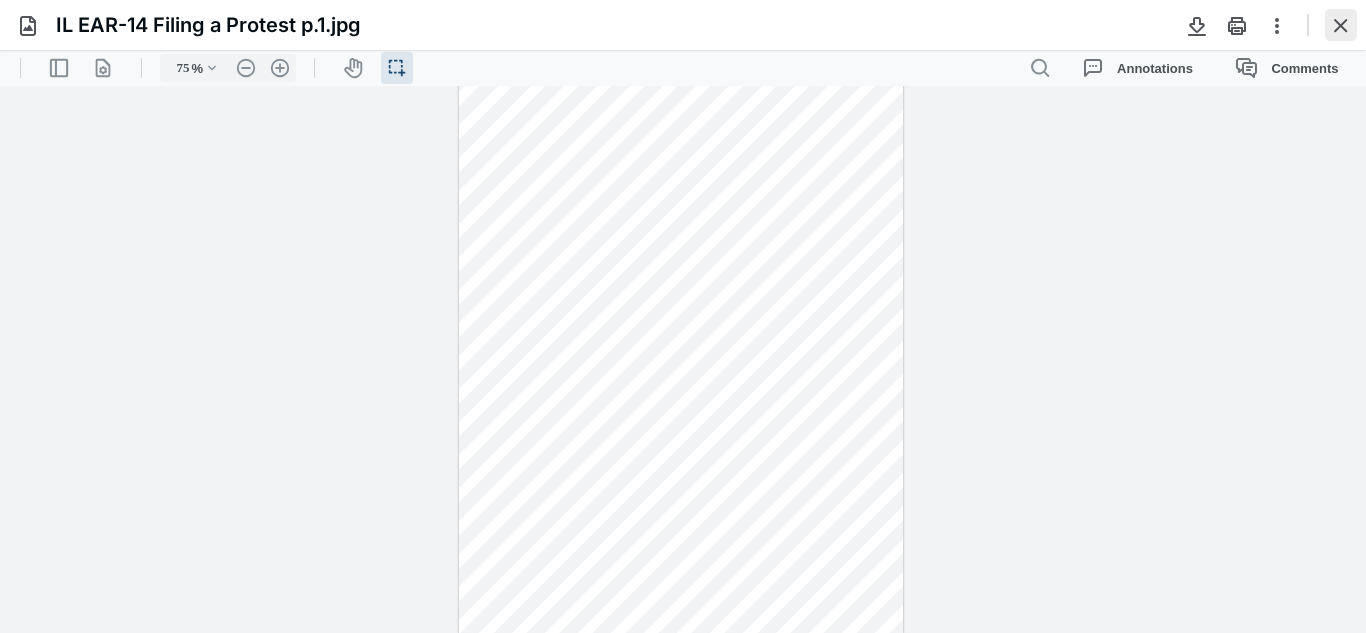 click at bounding box center (1341, 25) 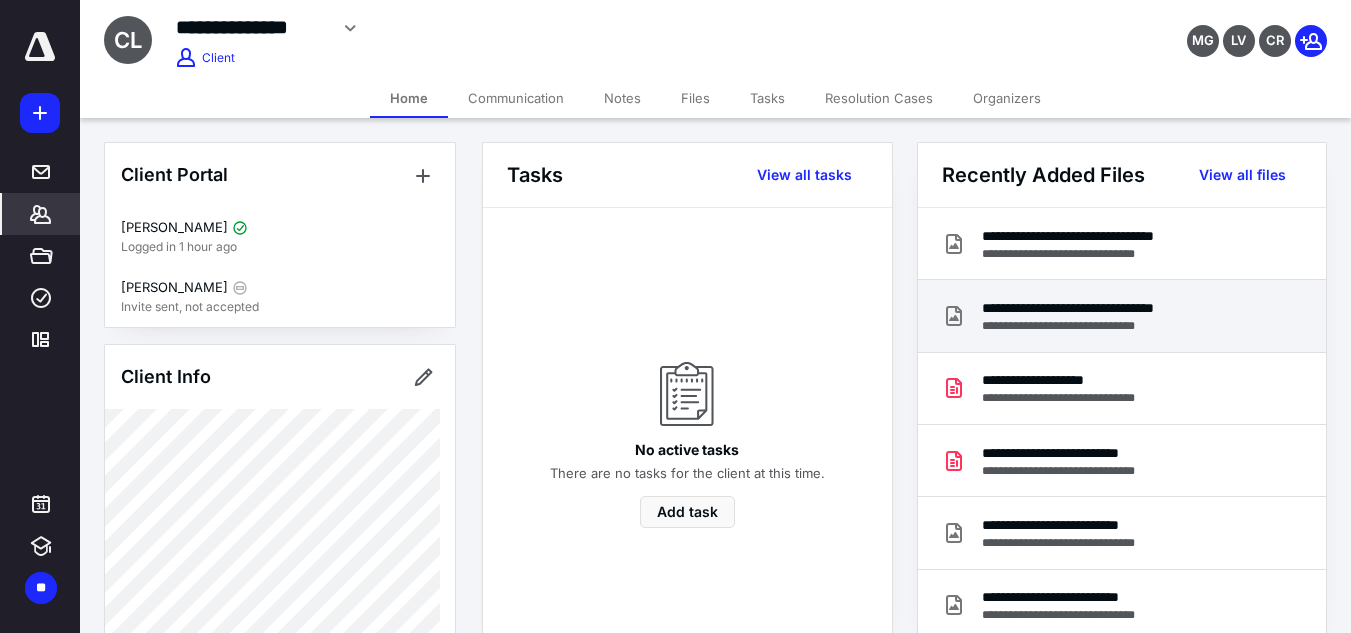 click on "**********" at bounding box center (1089, 308) 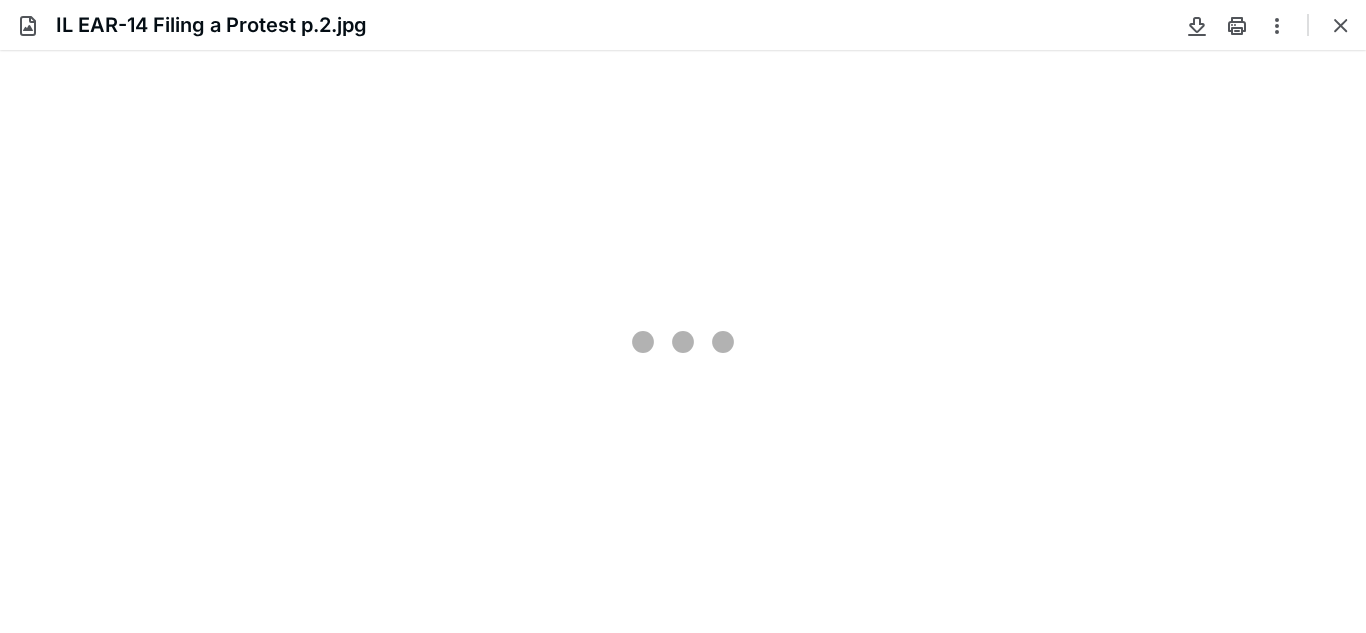 scroll, scrollTop: 0, scrollLeft: 0, axis: both 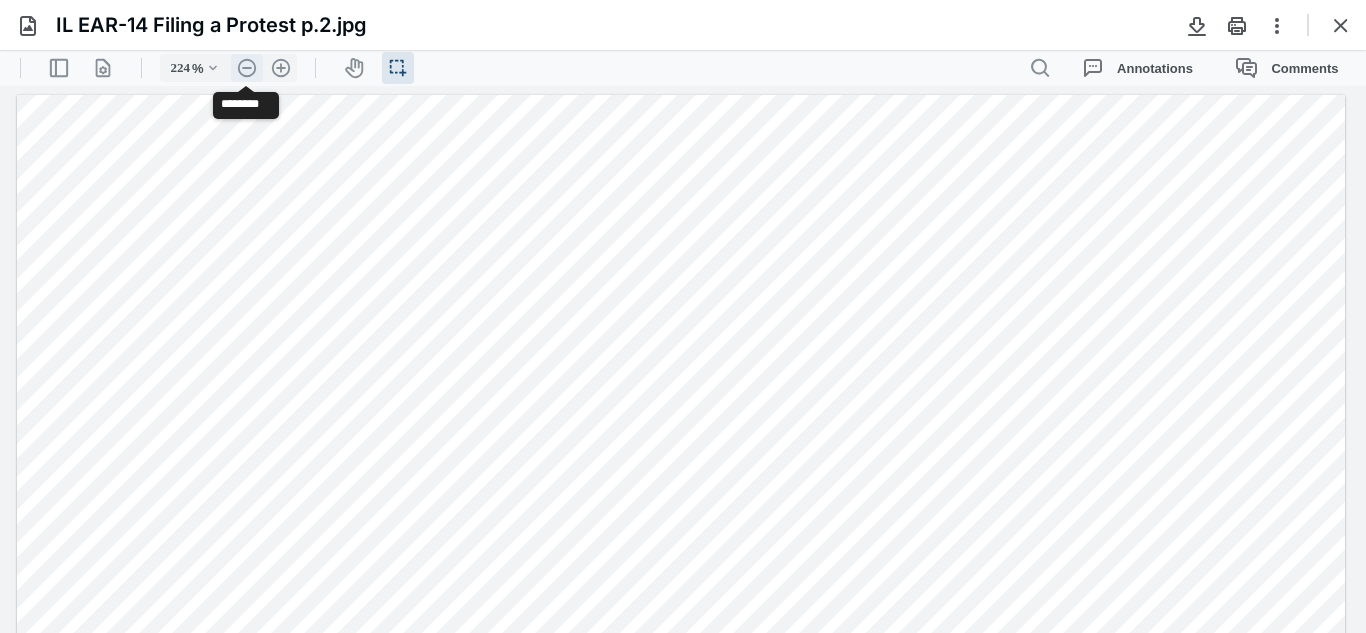 click on ".cls-1{fill:#abb0c4;} icon - header - zoom - out - line" at bounding box center (247, 68) 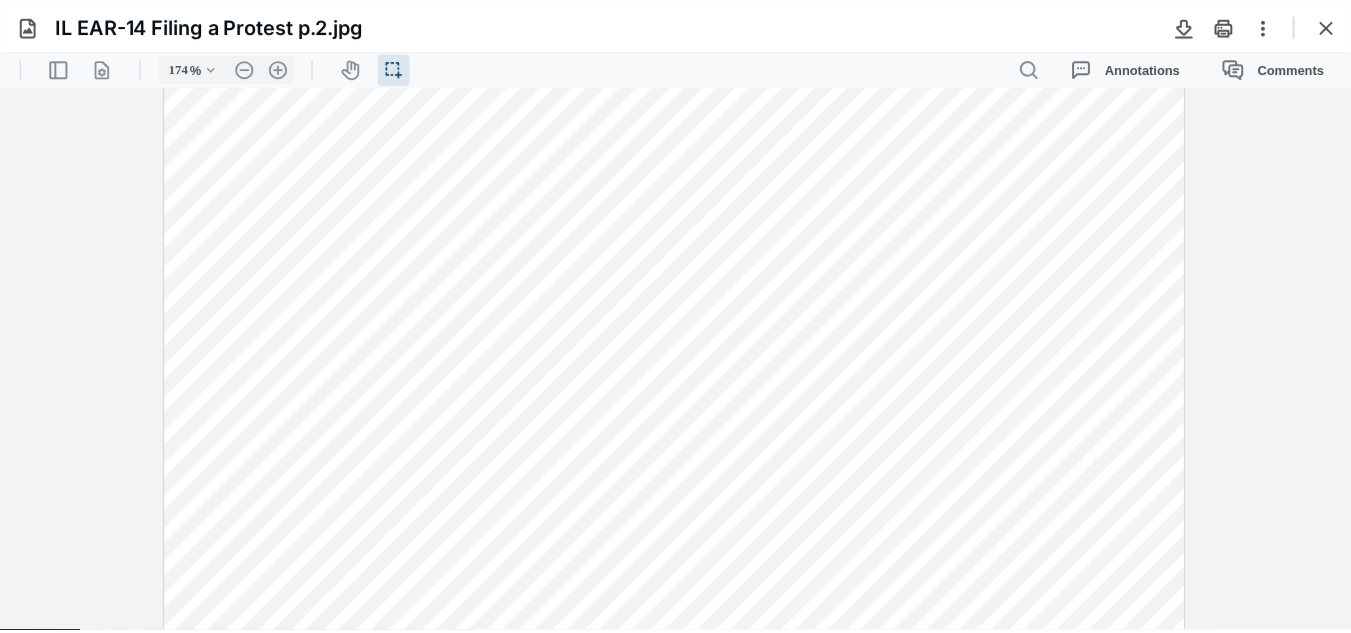 scroll, scrollTop: 535, scrollLeft: 0, axis: vertical 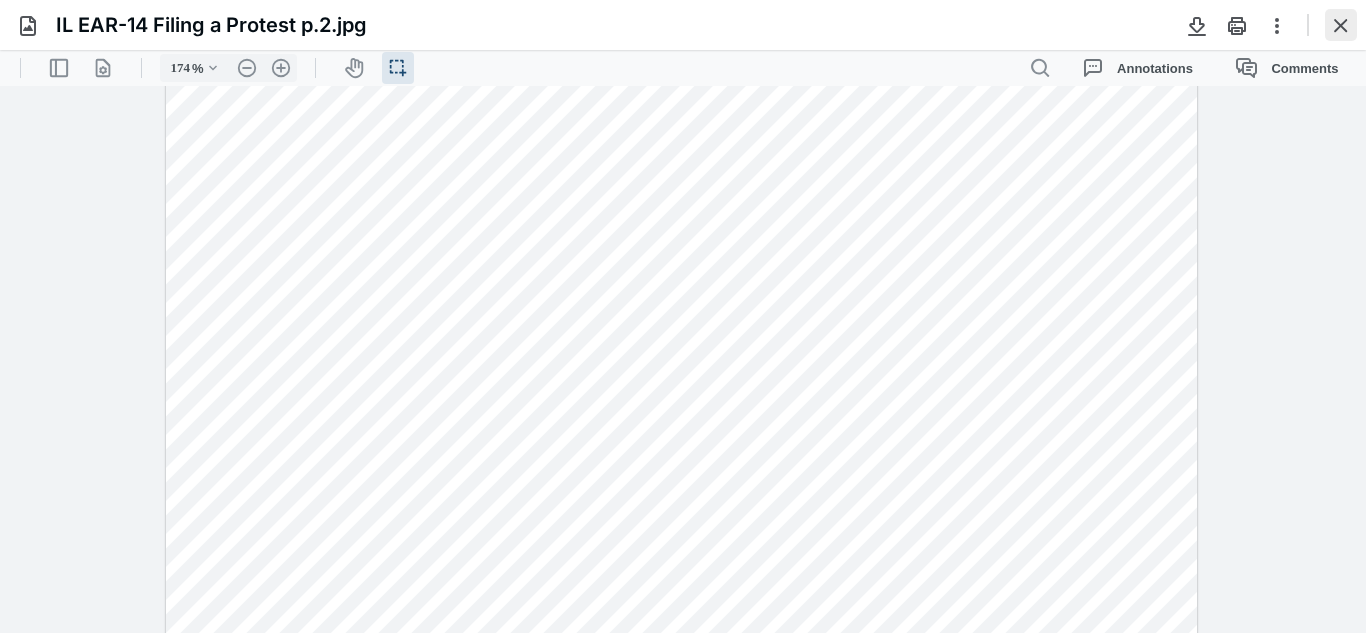 click at bounding box center [1341, 25] 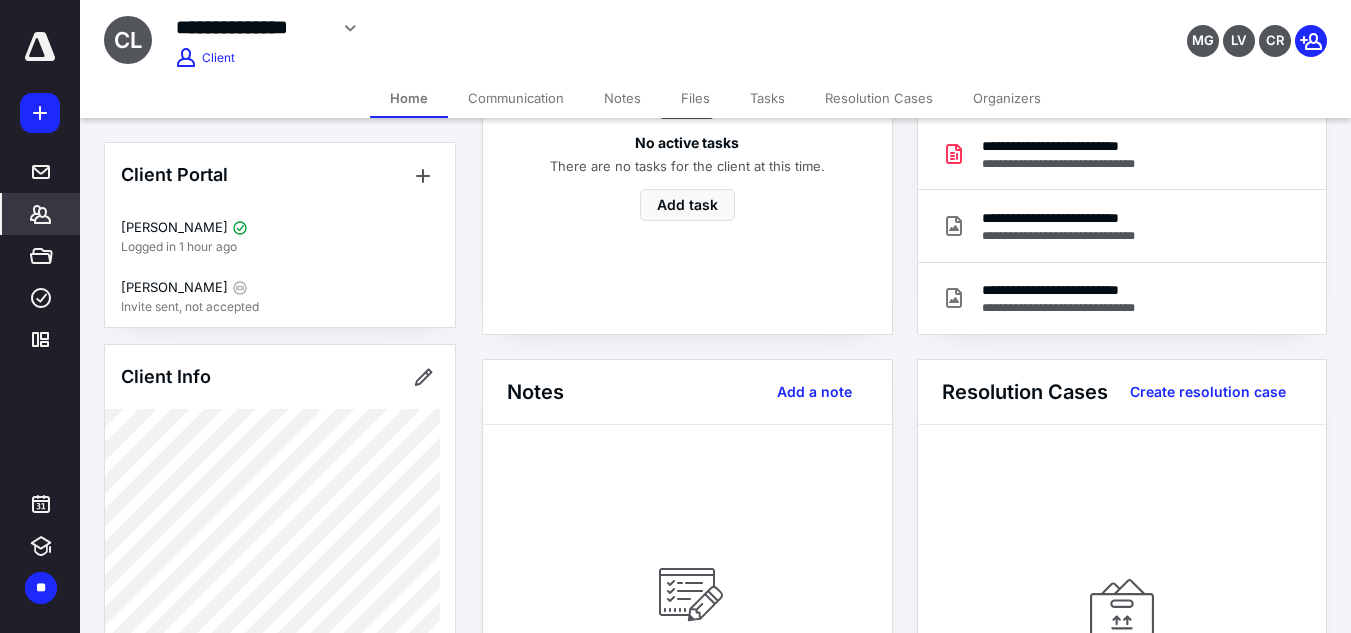 scroll, scrollTop: 305, scrollLeft: 0, axis: vertical 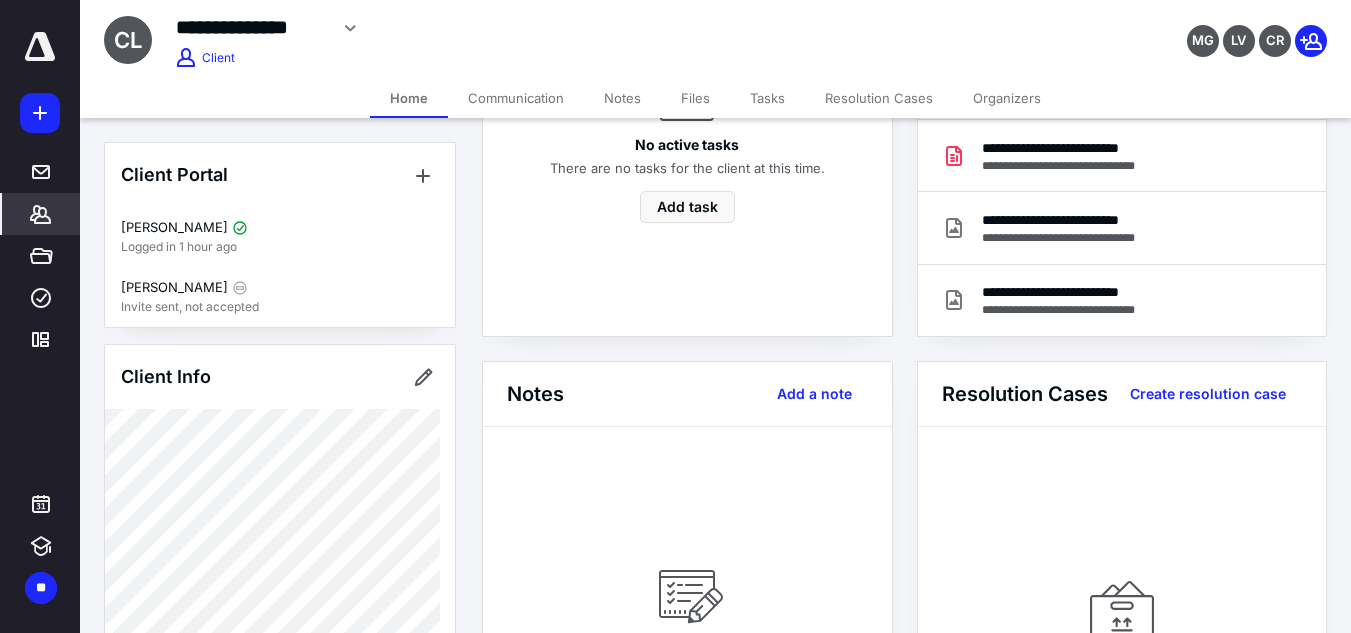 click on "Files" at bounding box center (695, 98) 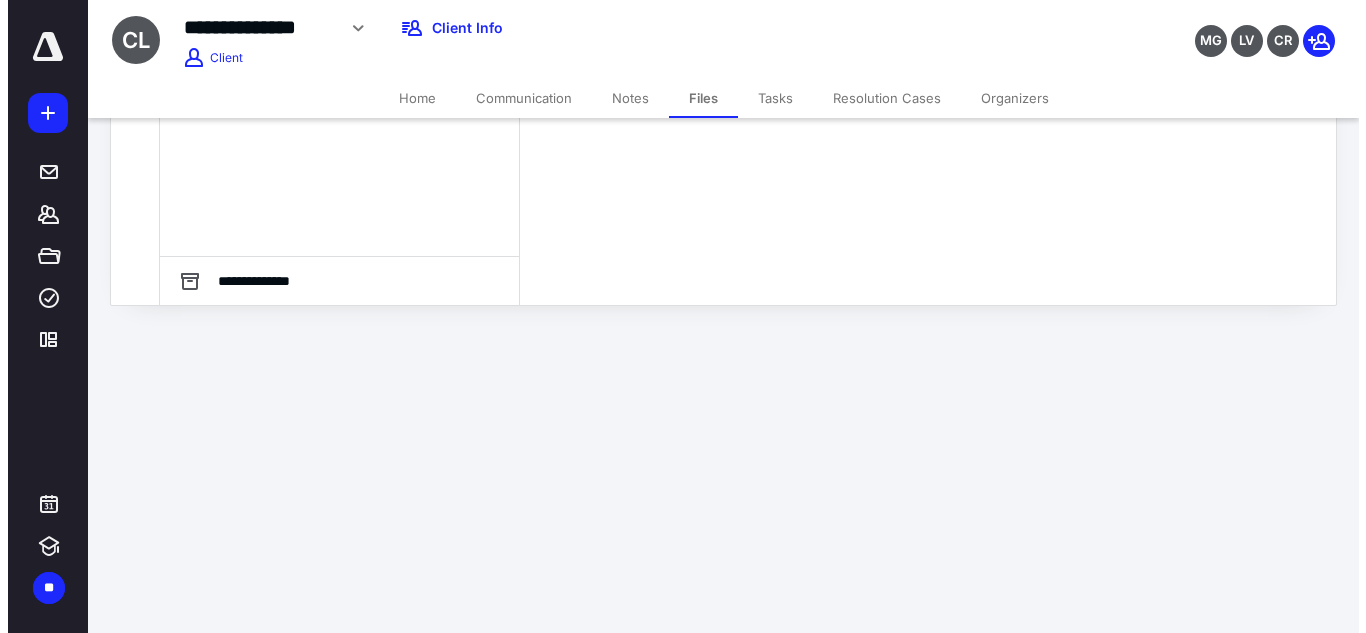 scroll, scrollTop: 0, scrollLeft: 0, axis: both 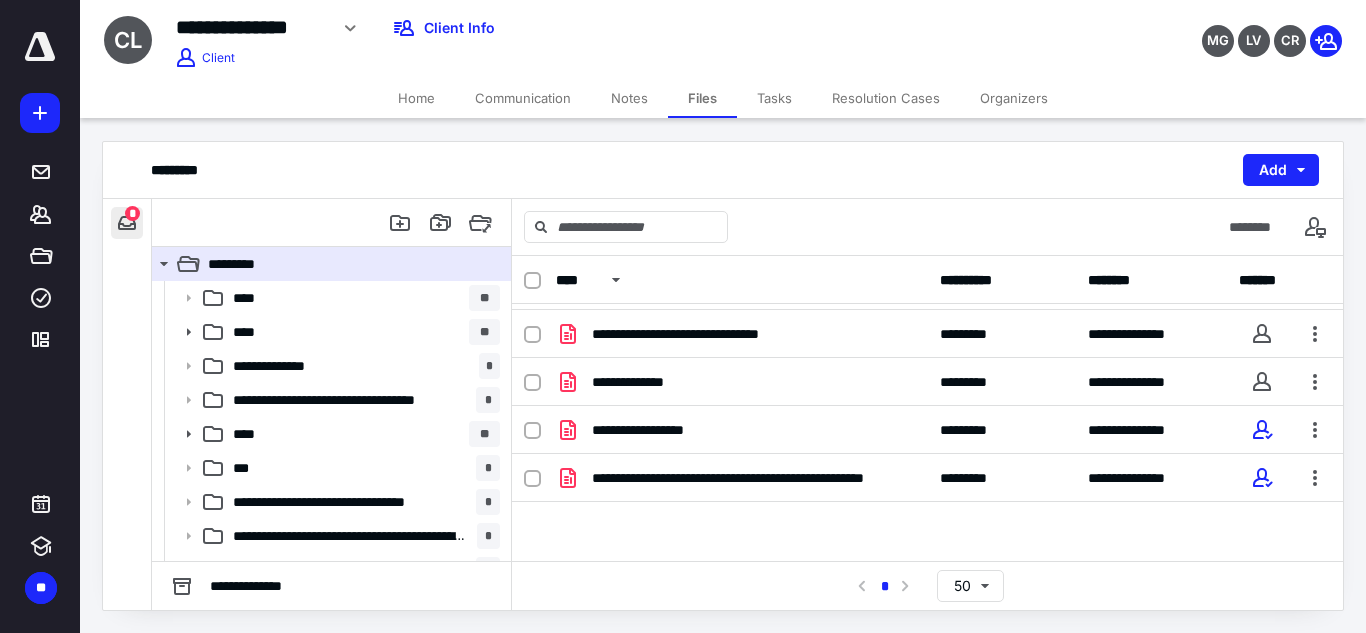 click at bounding box center (127, 223) 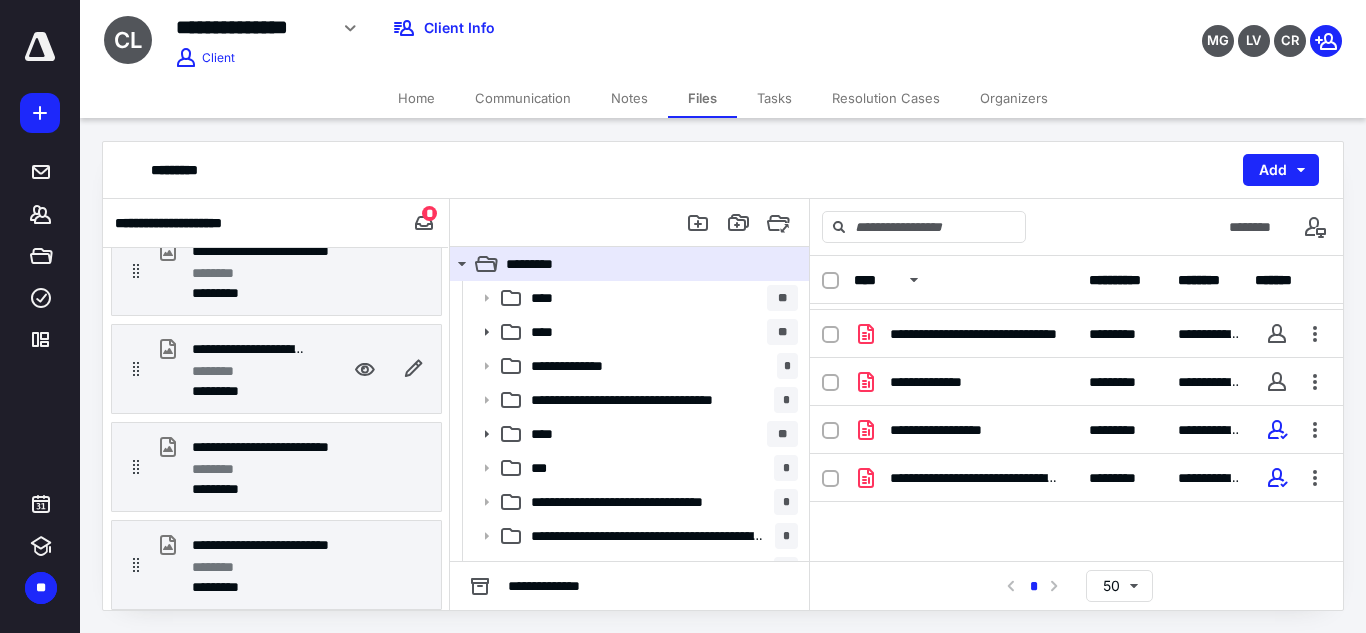 scroll, scrollTop: 493, scrollLeft: 0, axis: vertical 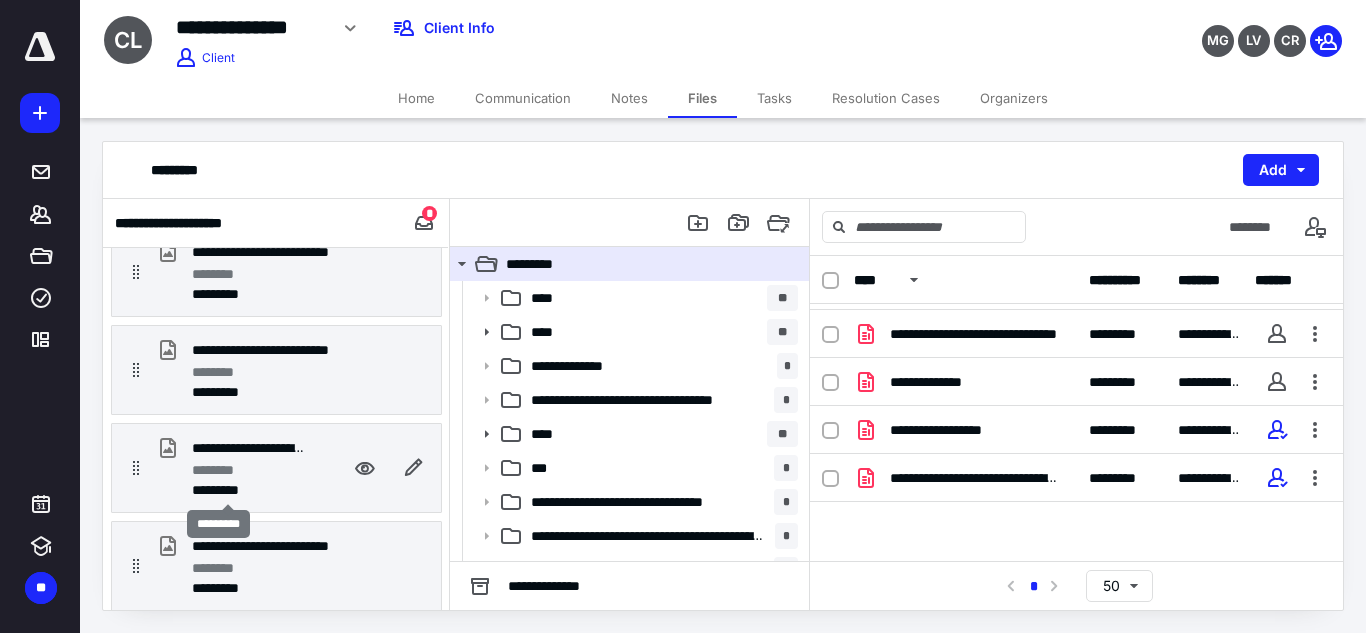 click on "*********" at bounding box center [227, 490] 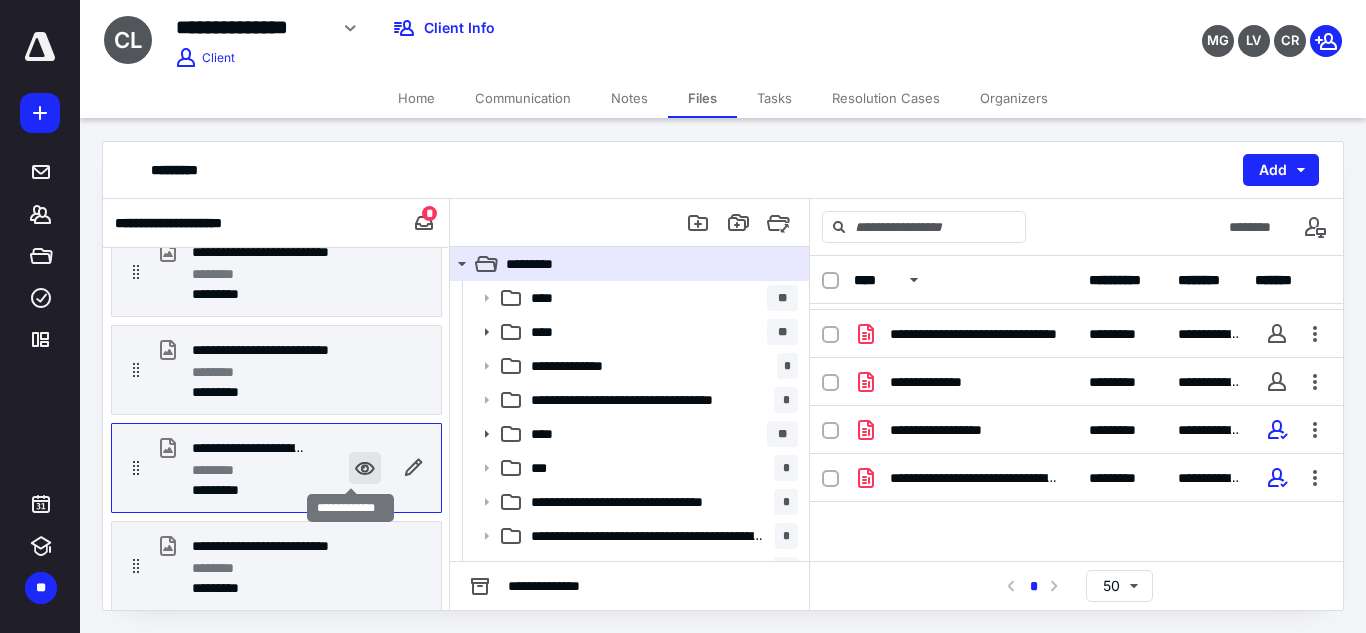 click at bounding box center (365, 468) 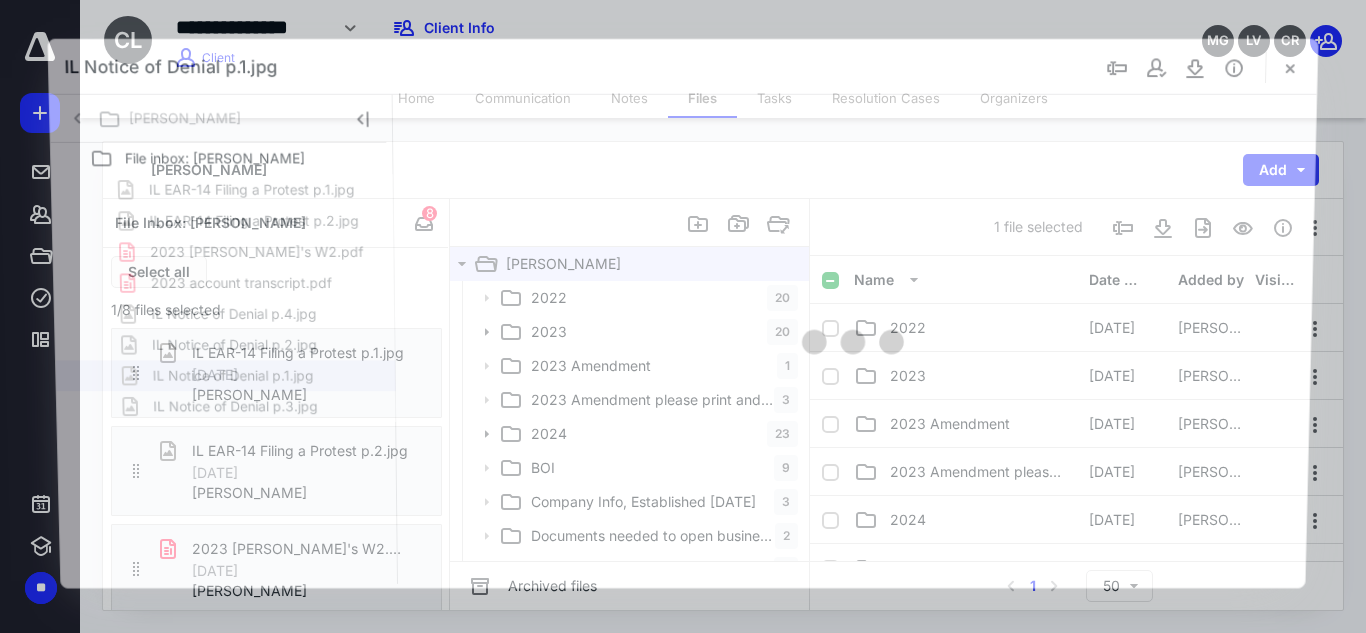 scroll, scrollTop: 493, scrollLeft: 0, axis: vertical 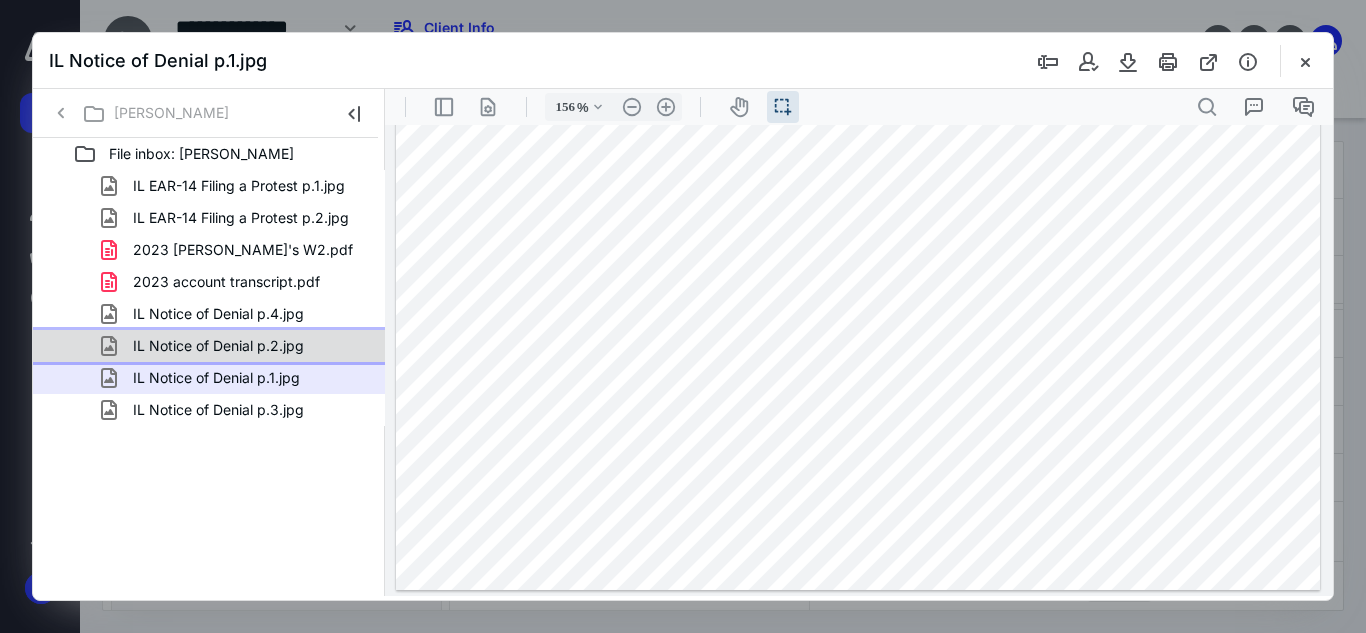 click on "IL Notice of Denial p.2.jpg" at bounding box center (237, 346) 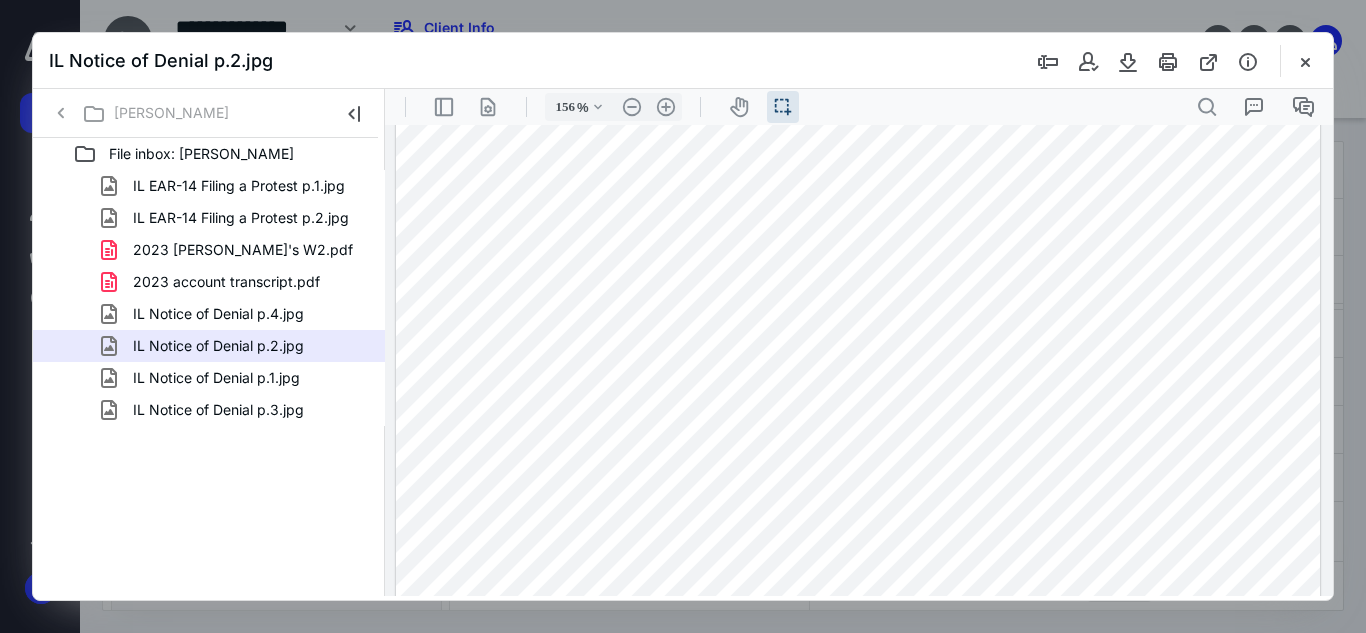 scroll, scrollTop: 354, scrollLeft: 0, axis: vertical 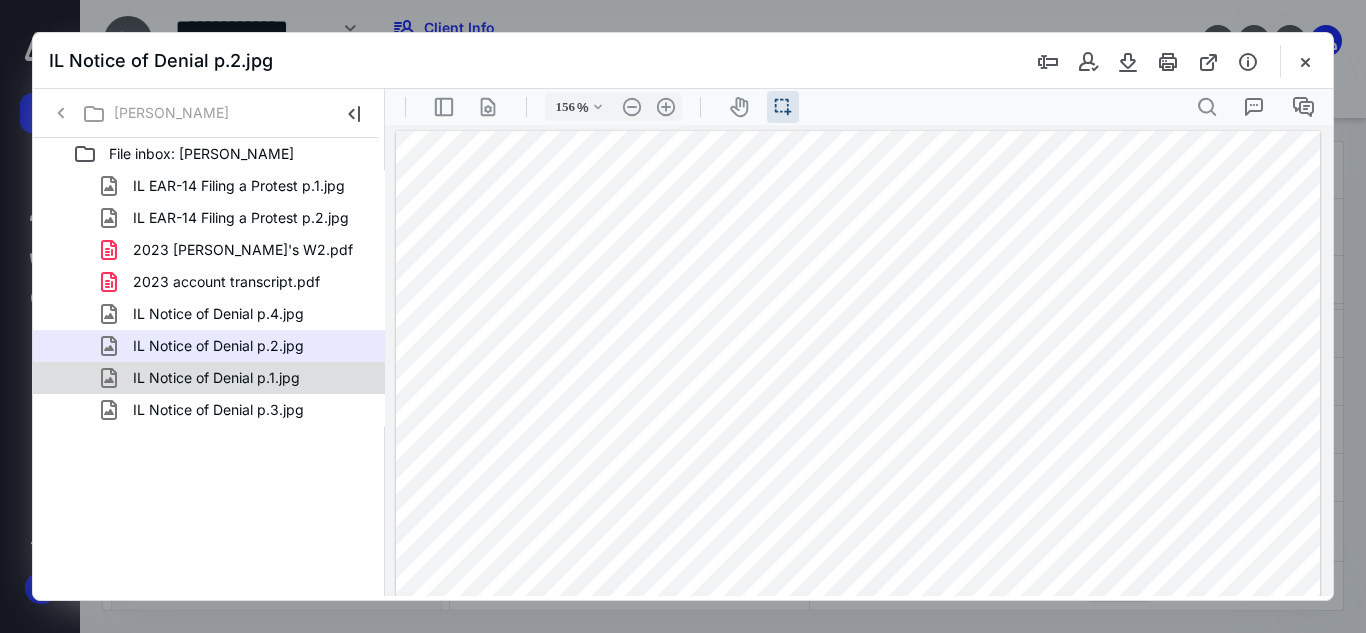 click on "IL Notice of Denial p.1.jpg" at bounding box center [209, 378] 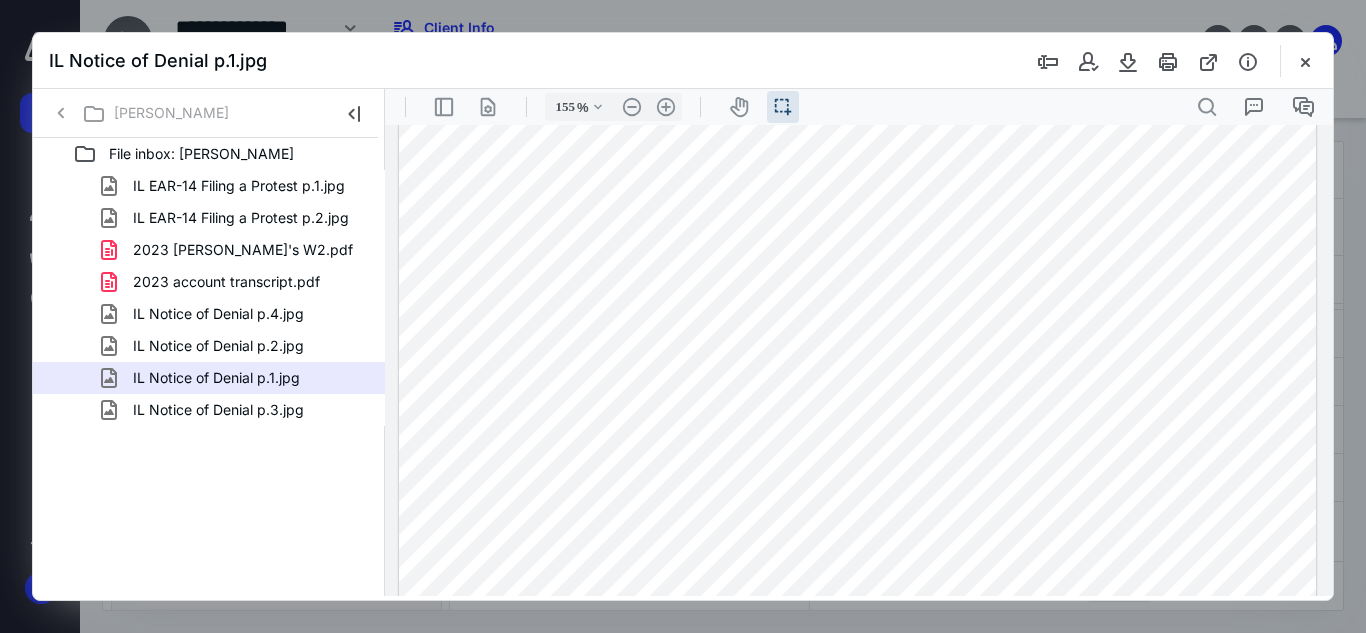 scroll, scrollTop: 375, scrollLeft: 0, axis: vertical 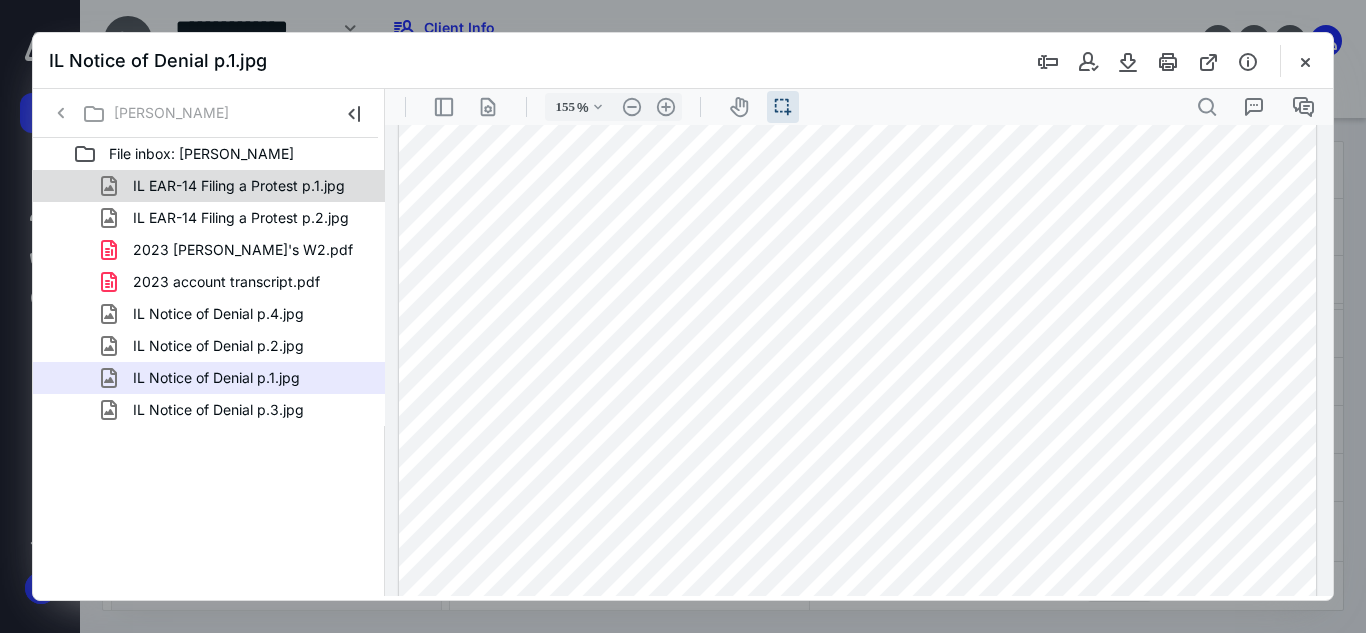 click on "IL EAR-14 Filing a Protest p.1.jpg" at bounding box center (209, 186) 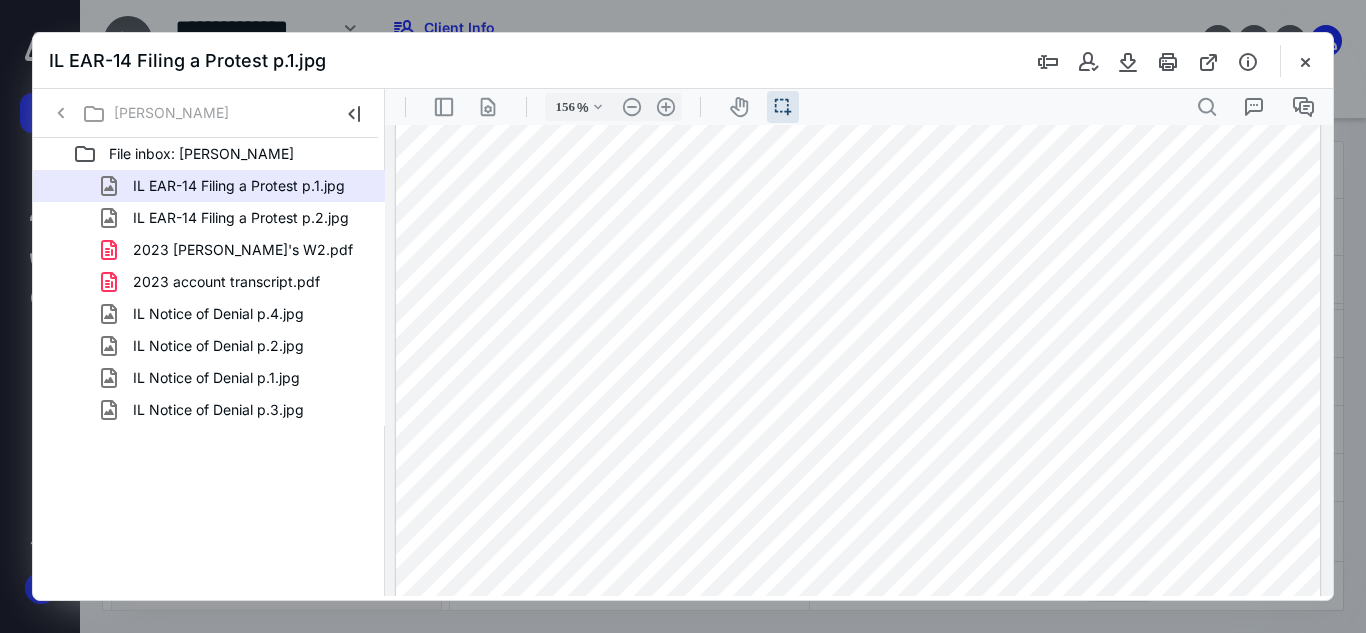 scroll, scrollTop: 773, scrollLeft: 0, axis: vertical 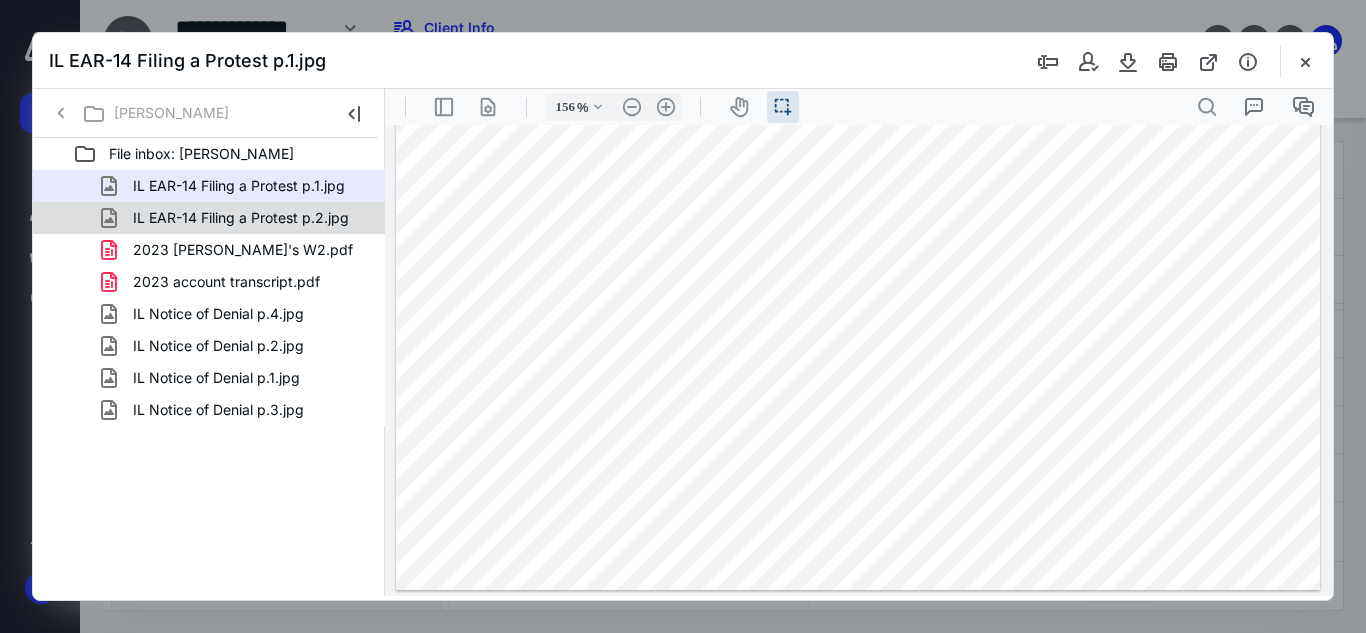 click on "IL EAR-14 Filing a Protest p.2.jpg" at bounding box center [209, 218] 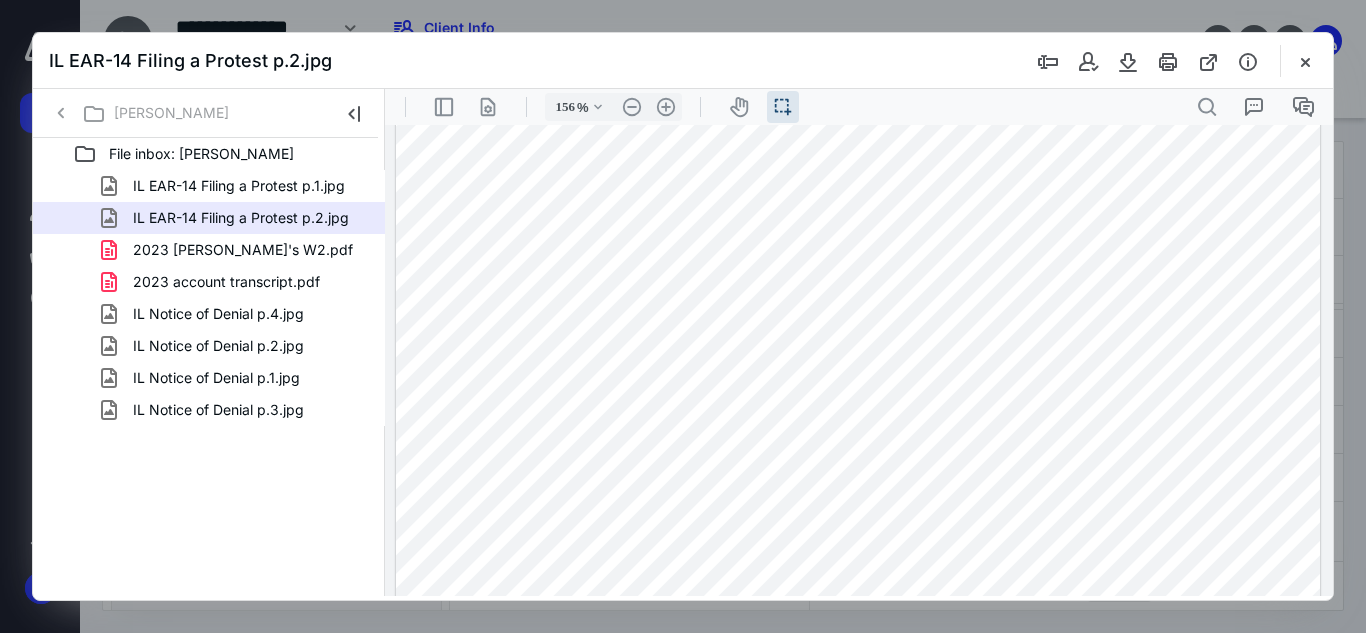 scroll, scrollTop: 773, scrollLeft: 0, axis: vertical 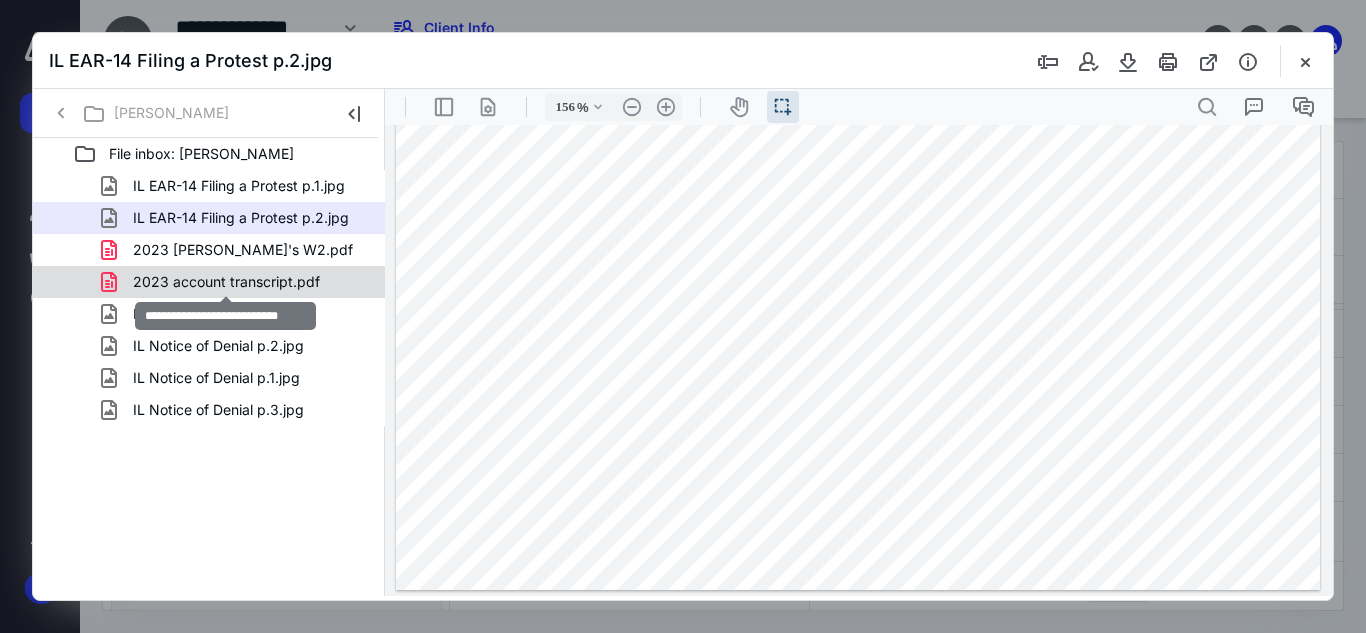 click on "2023 account transcript.pdf" at bounding box center (226, 282) 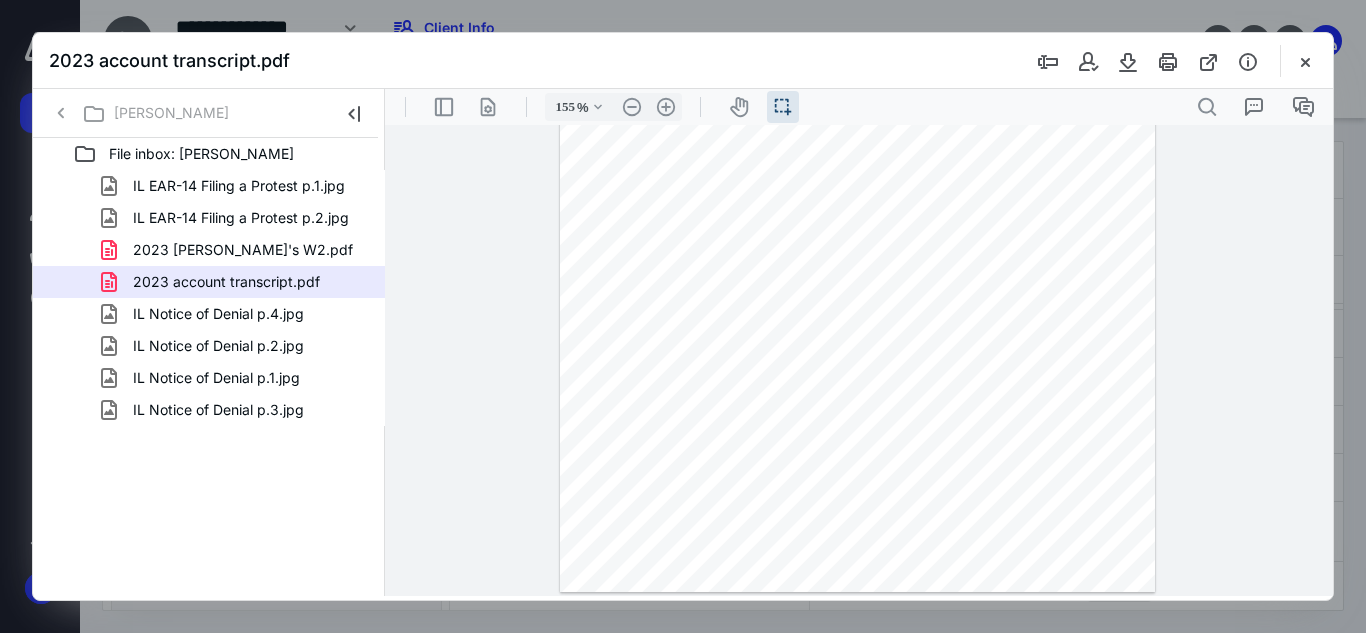 scroll, scrollTop: 584, scrollLeft: 0, axis: vertical 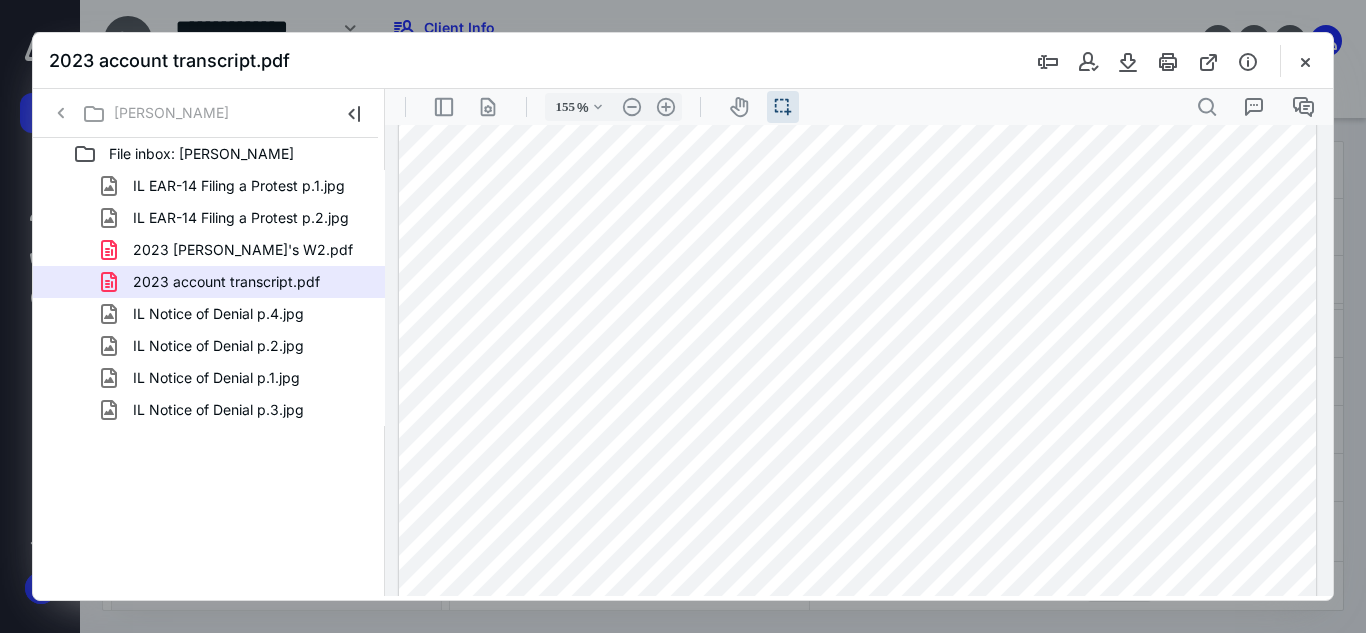 drag, startPoint x: 1242, startPoint y: 287, endPoint x: 1153, endPoint y: 290, distance: 89.050545 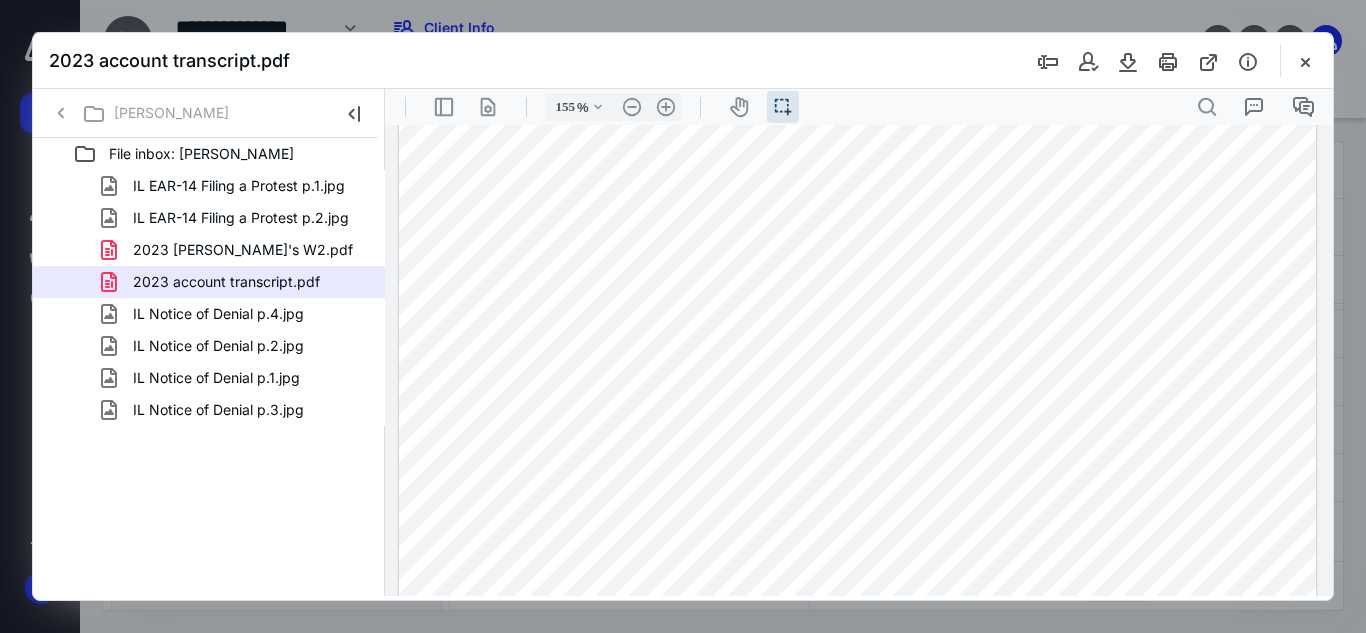 scroll, scrollTop: 729, scrollLeft: 0, axis: vertical 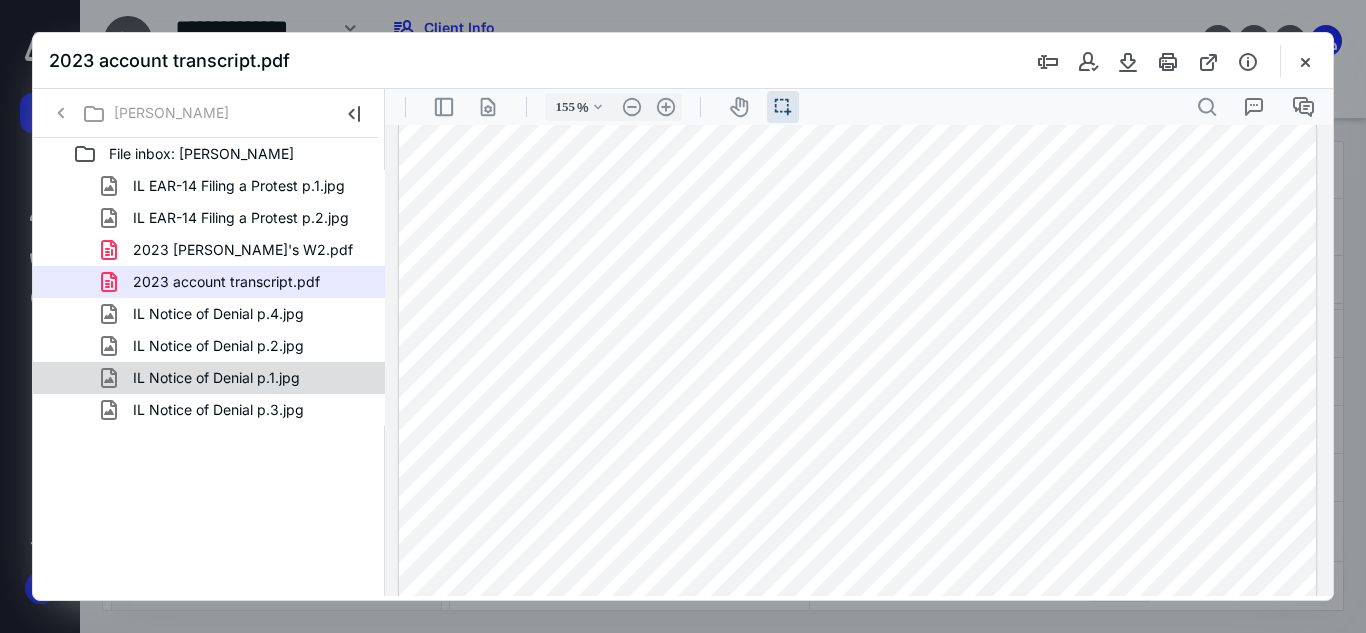 click on "IL Notice of Denial p.1.jpg" at bounding box center (216, 378) 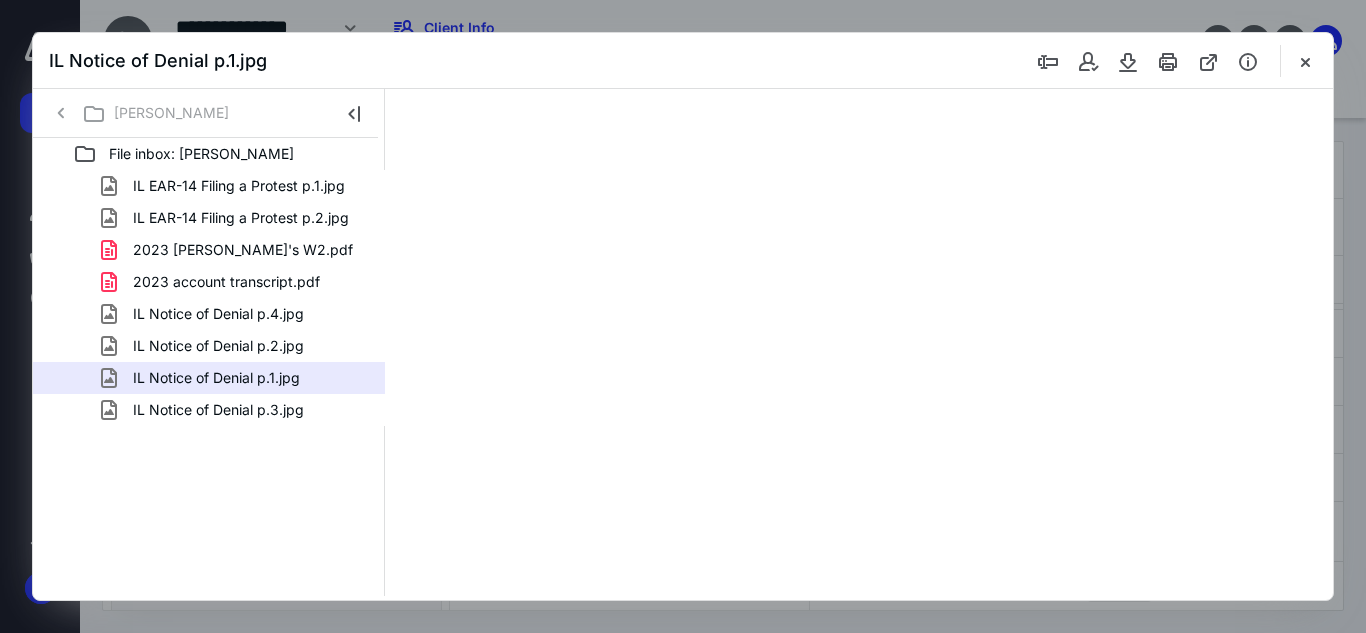 scroll, scrollTop: 0, scrollLeft: 0, axis: both 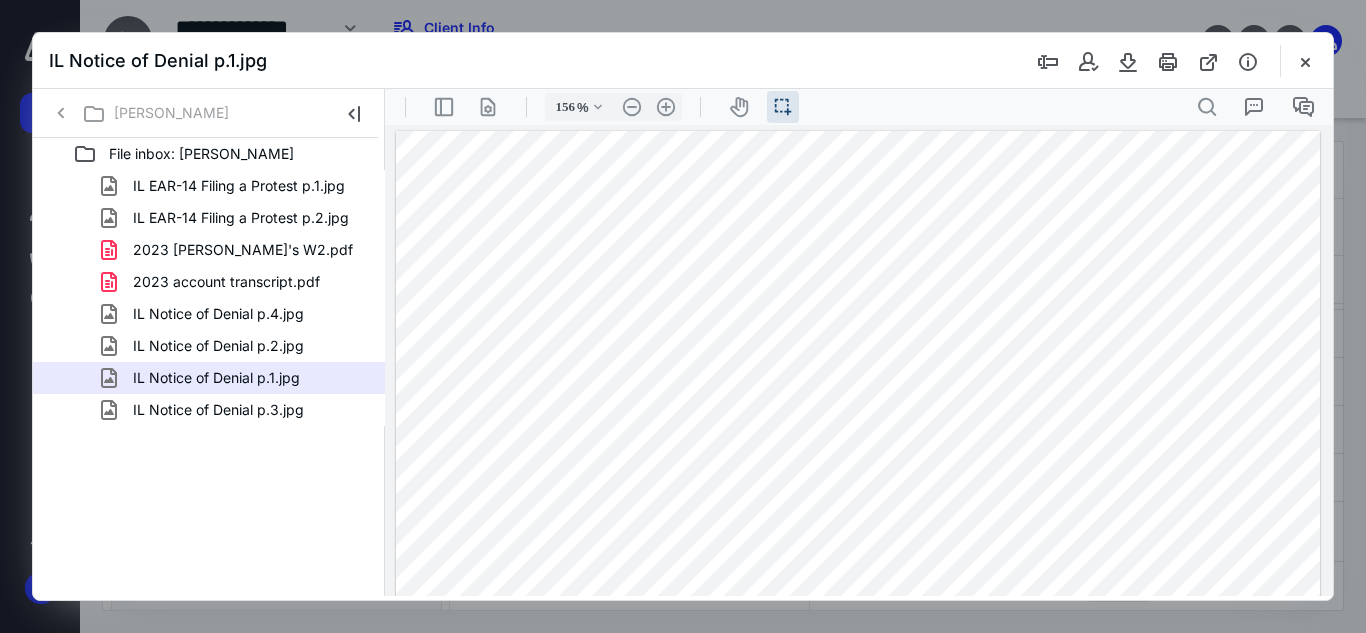 click at bounding box center (683, 316) 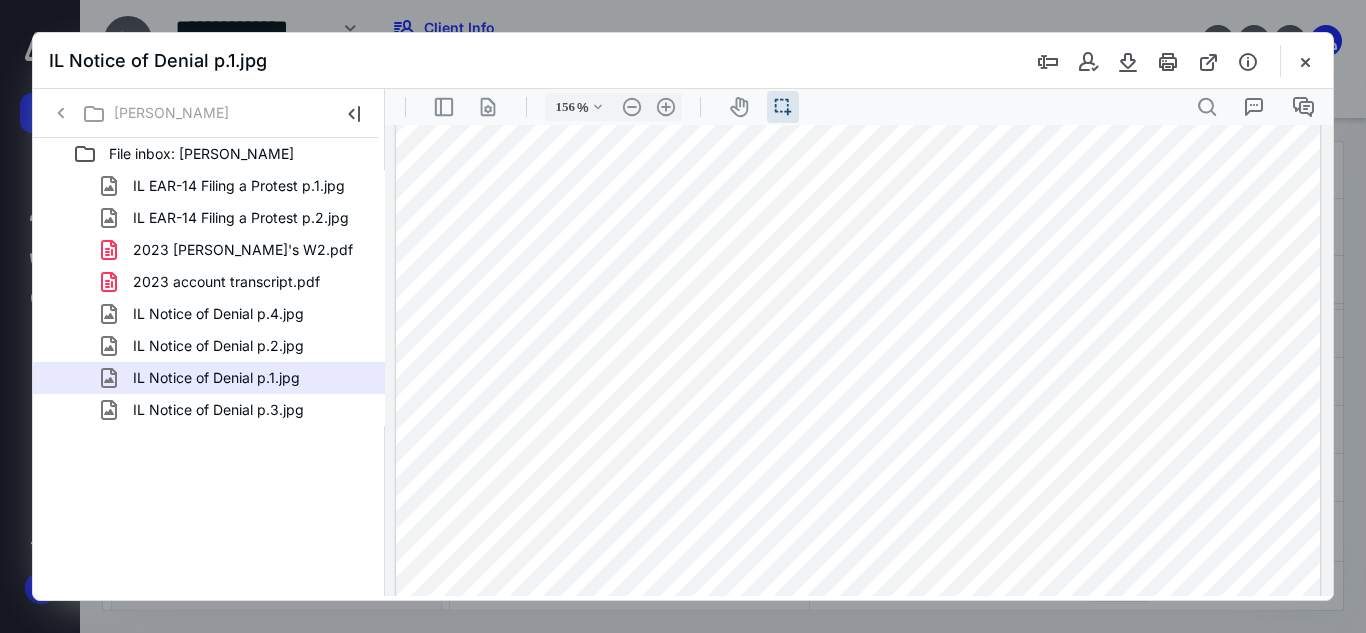 scroll, scrollTop: 773, scrollLeft: 0, axis: vertical 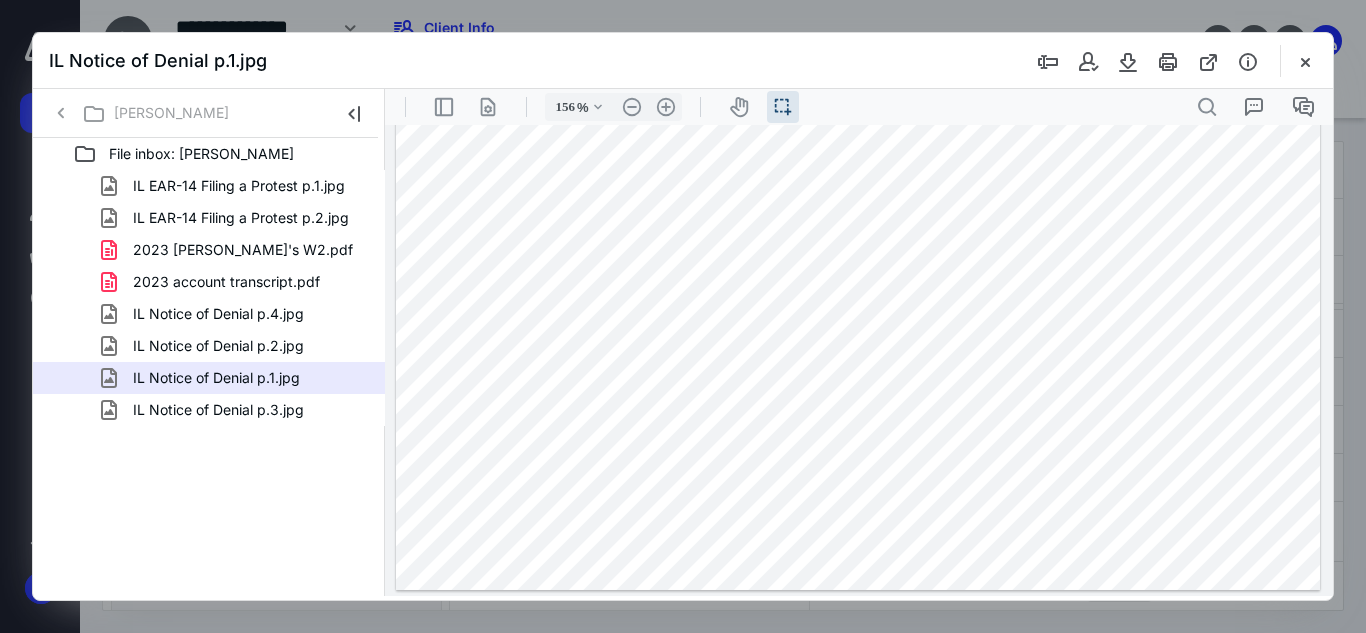 click on "IL Notice of Denial p.2.jpg" at bounding box center (218, 346) 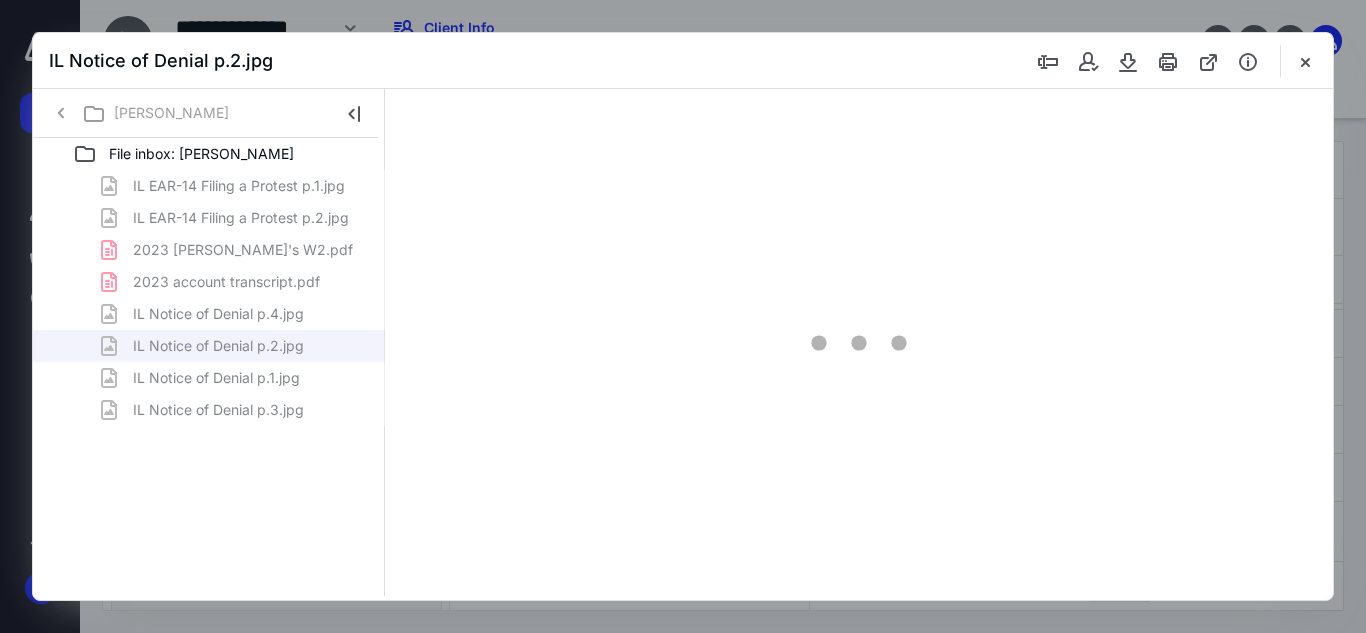 scroll, scrollTop: 0, scrollLeft: 0, axis: both 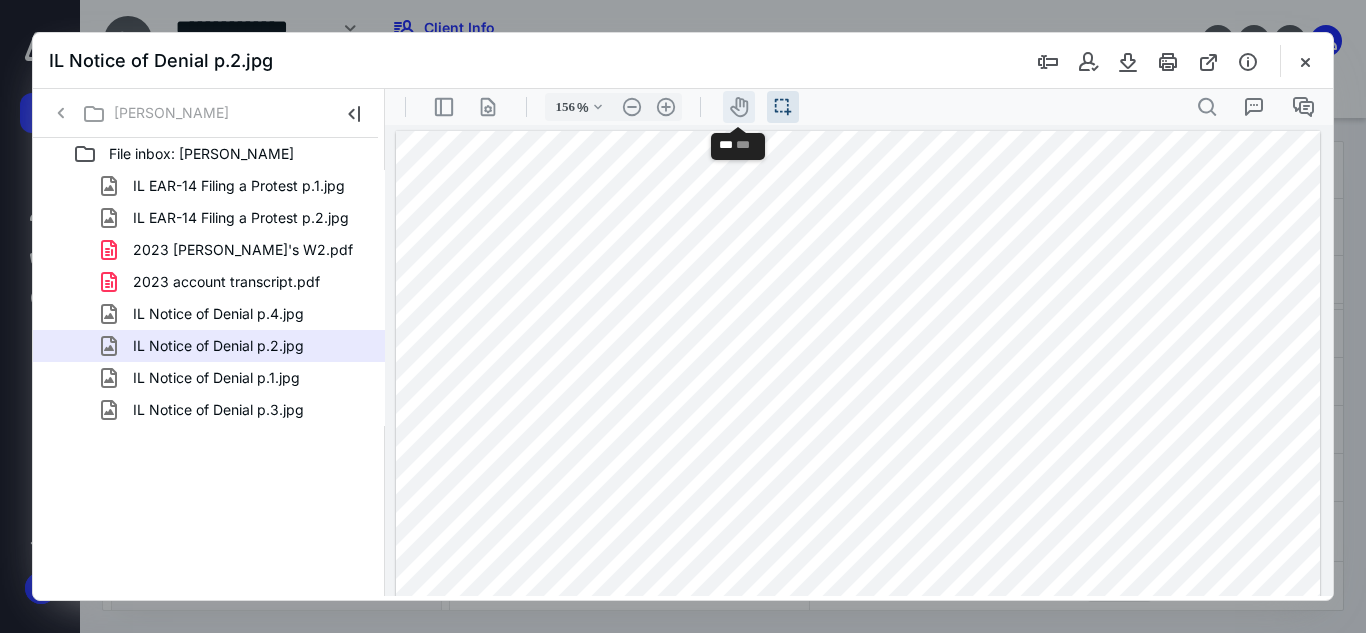 click on "icon-header-pan20" at bounding box center [739, 107] 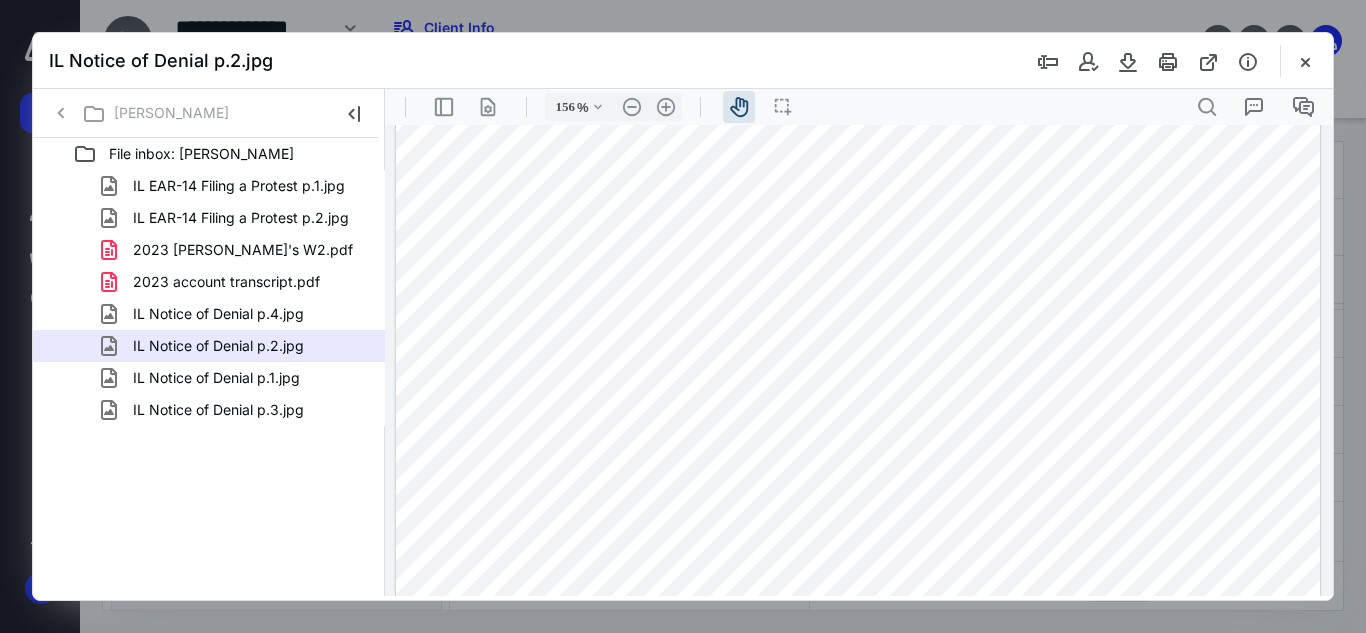 drag, startPoint x: 778, startPoint y: 225, endPoint x: 762, endPoint y: 30, distance: 195.6553 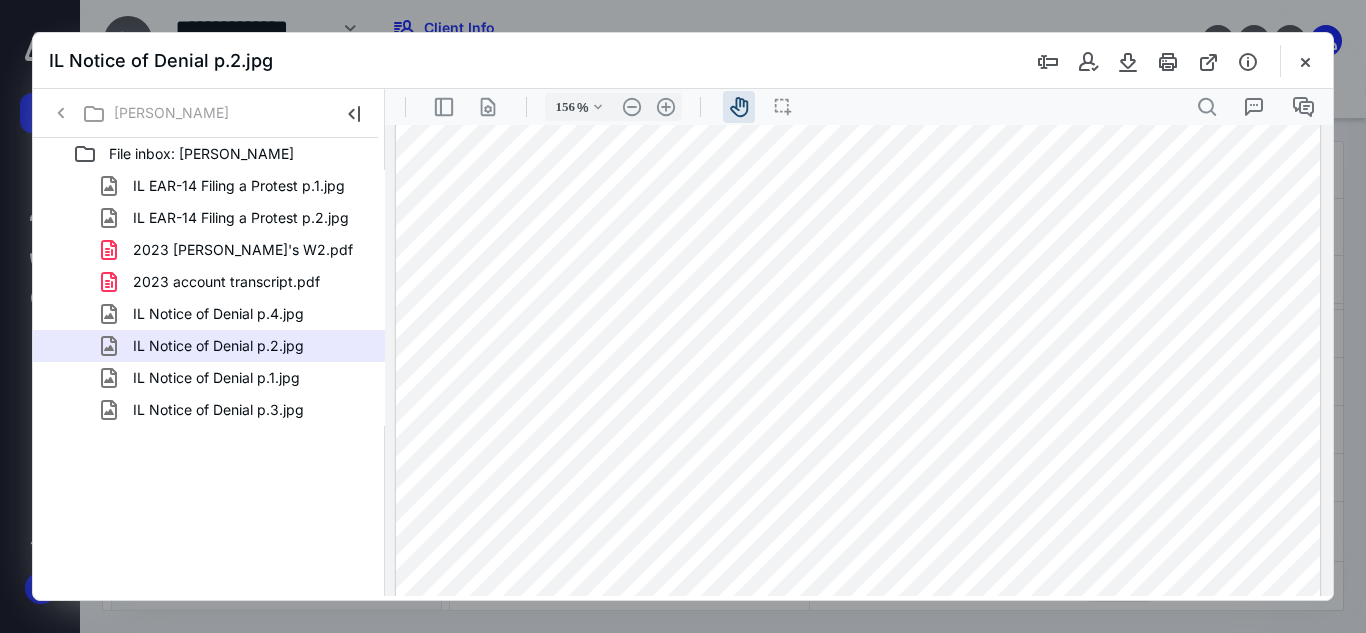 drag, startPoint x: 795, startPoint y: 305, endPoint x: 836, endPoint y: 236, distance: 80.26207 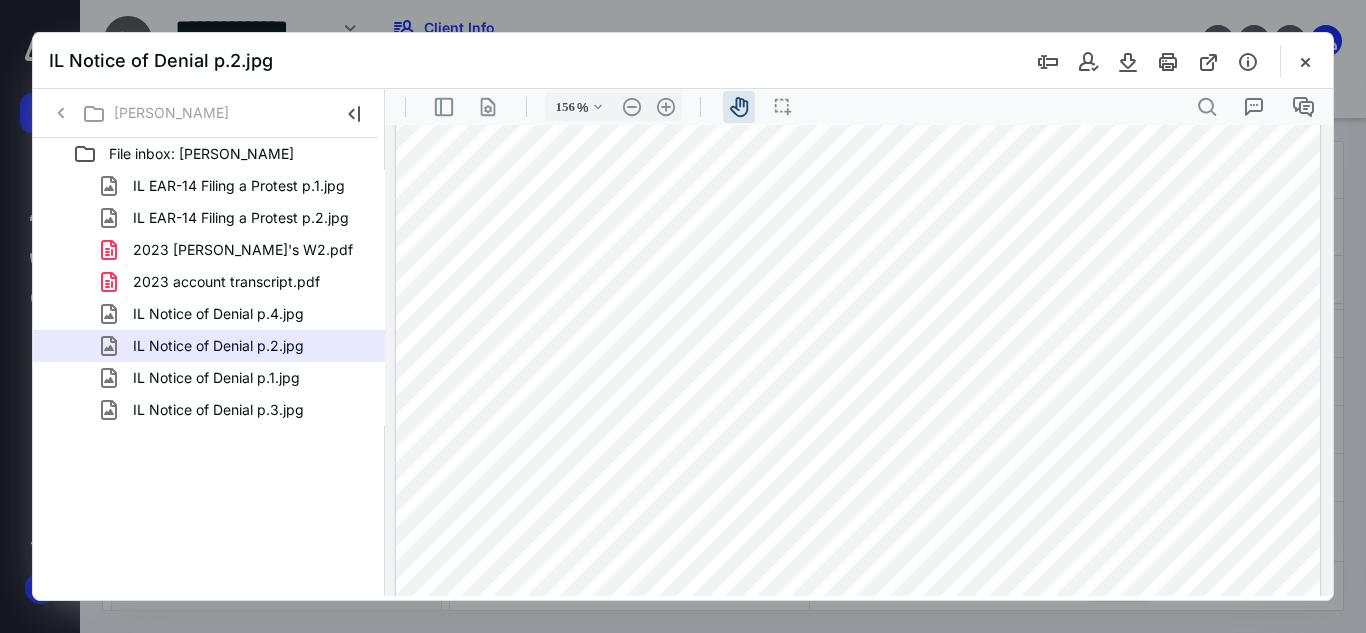 drag, startPoint x: 844, startPoint y: 349, endPoint x: 856, endPoint y: 92, distance: 257.28 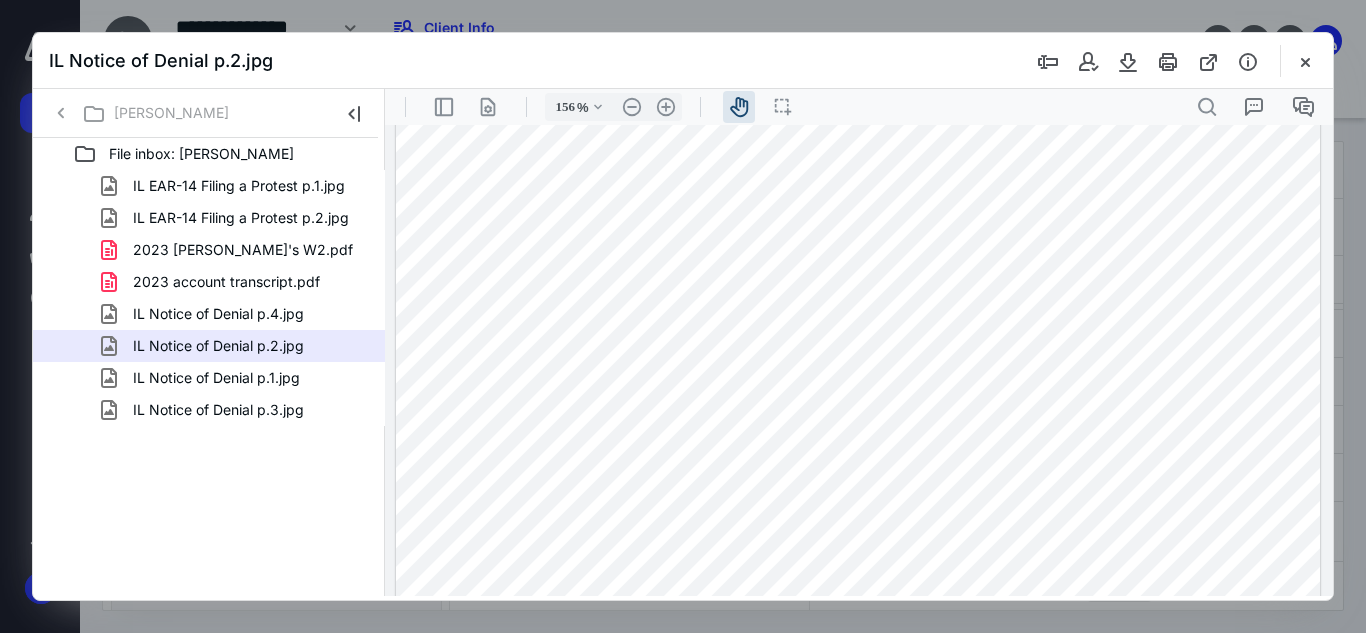 drag, startPoint x: 892, startPoint y: 164, endPoint x: 890, endPoint y: 65, distance: 99.0202 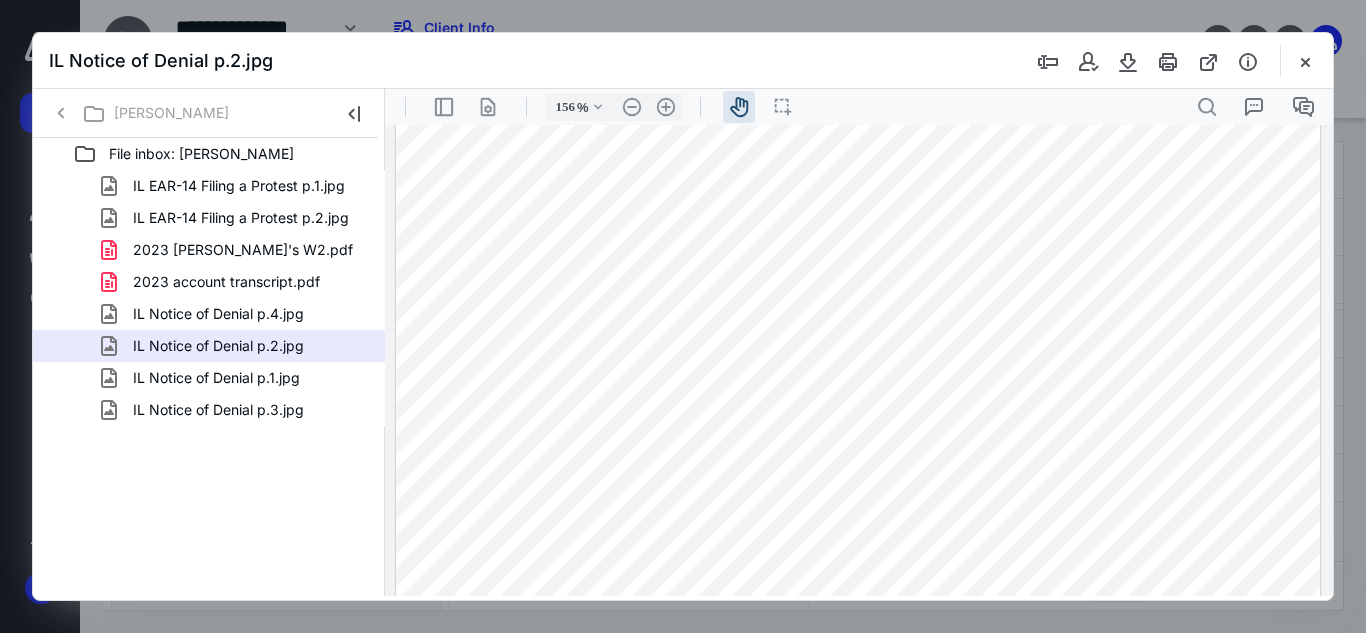 scroll, scrollTop: 773, scrollLeft: 0, axis: vertical 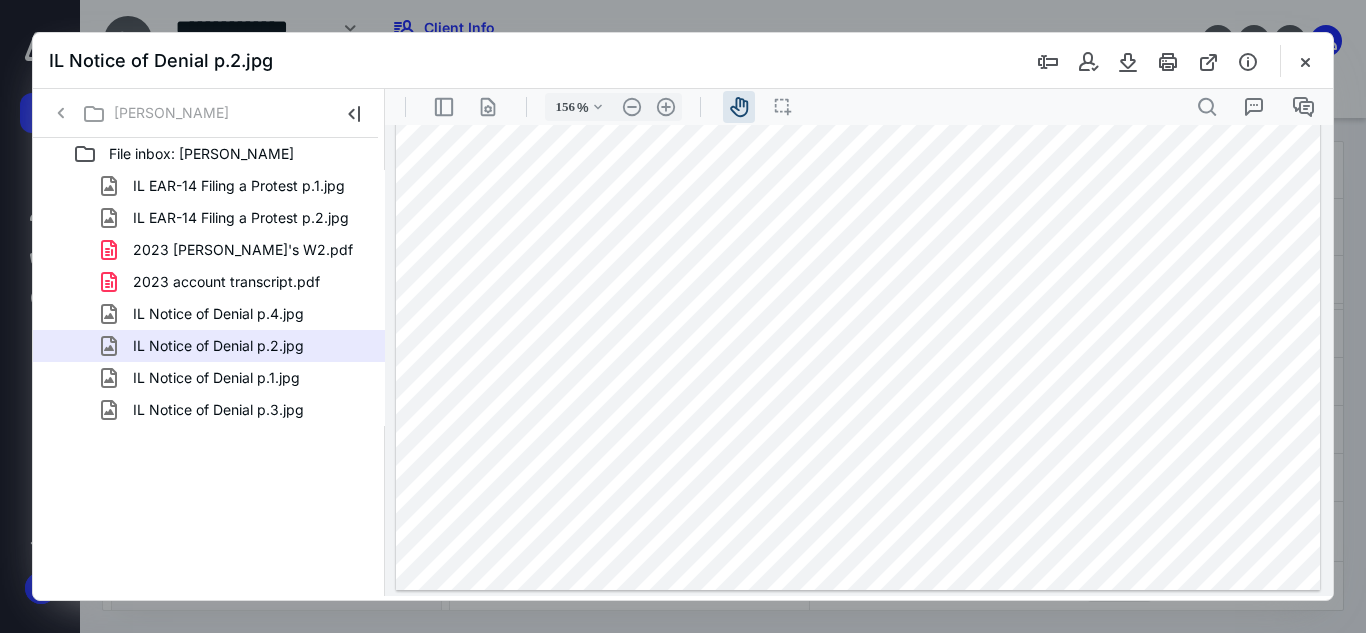 drag, startPoint x: 922, startPoint y: 327, endPoint x: 971, endPoint y: 128, distance: 204.9439 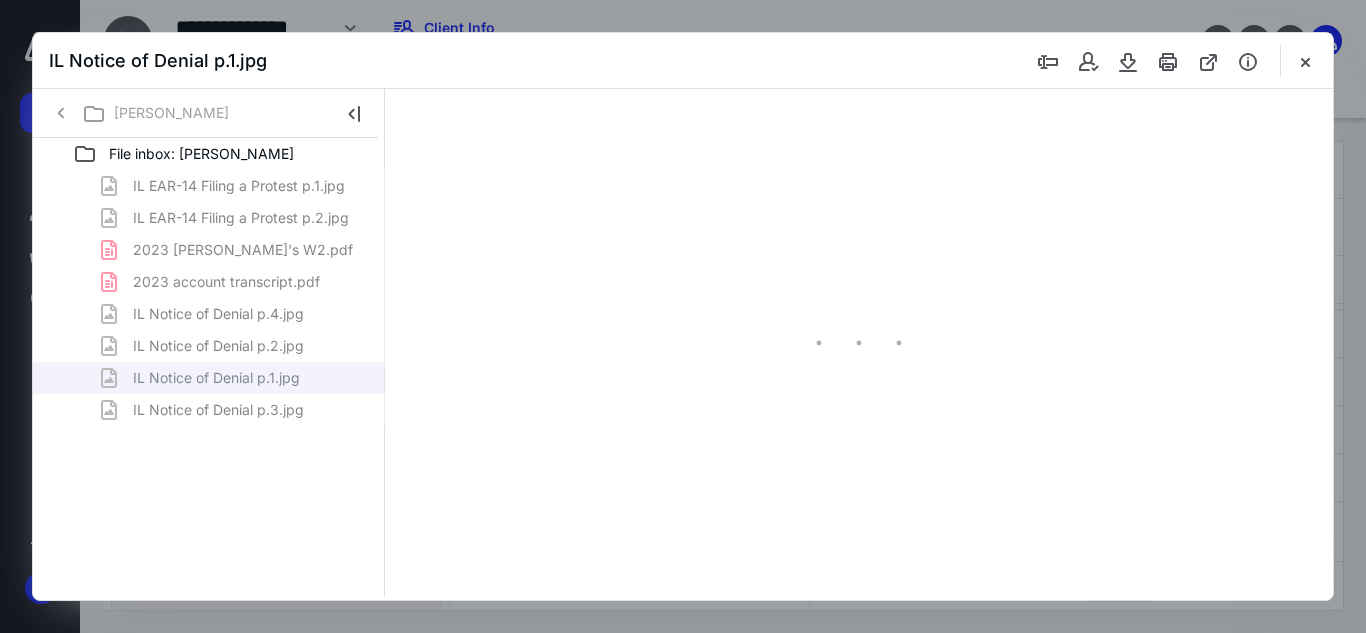 click at bounding box center [683, 316] 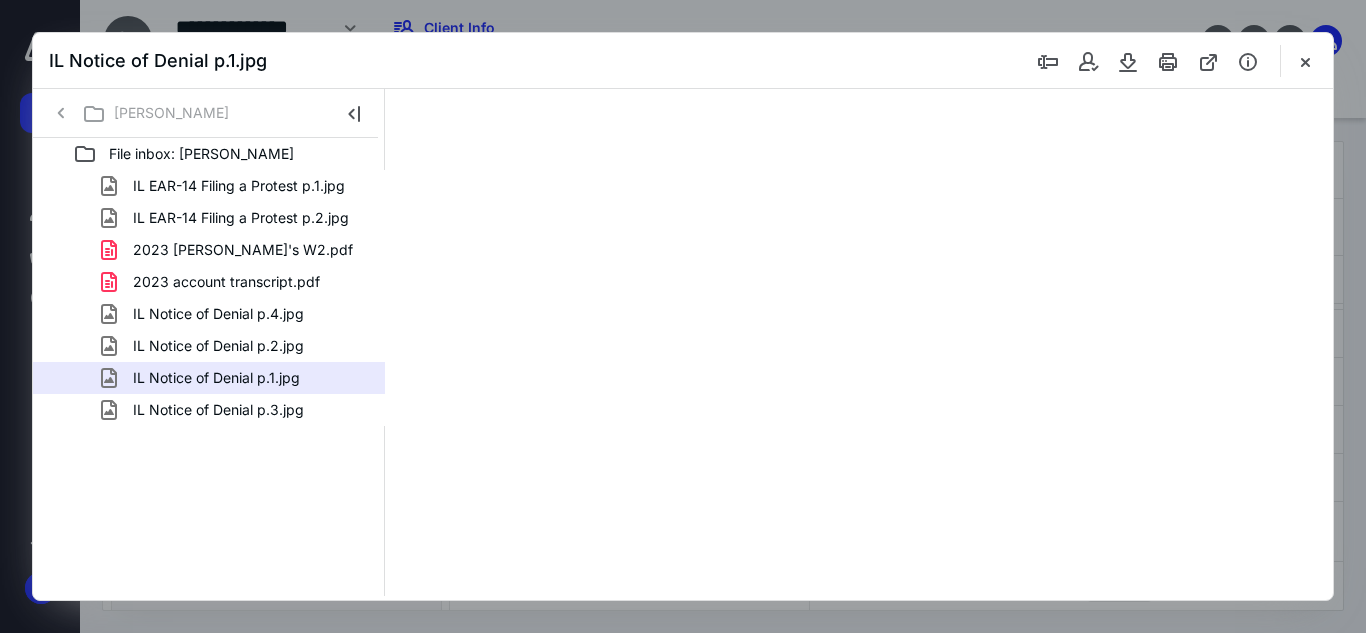 scroll, scrollTop: 0, scrollLeft: 0, axis: both 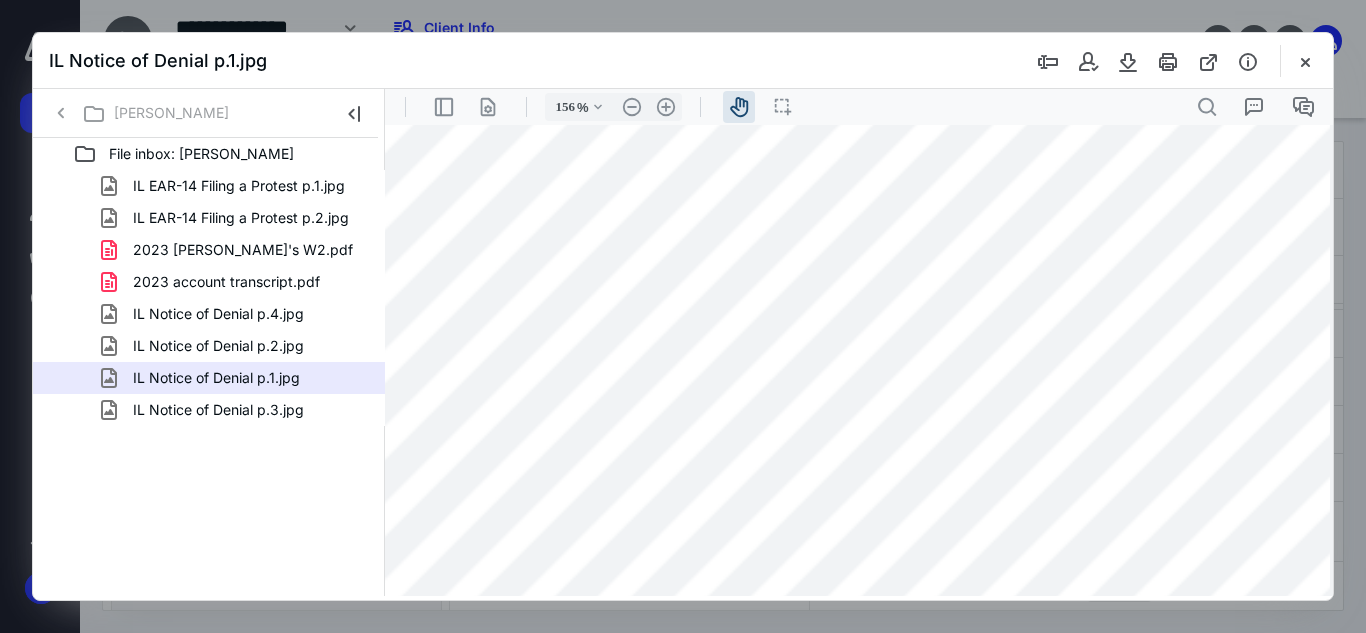 type on "373" 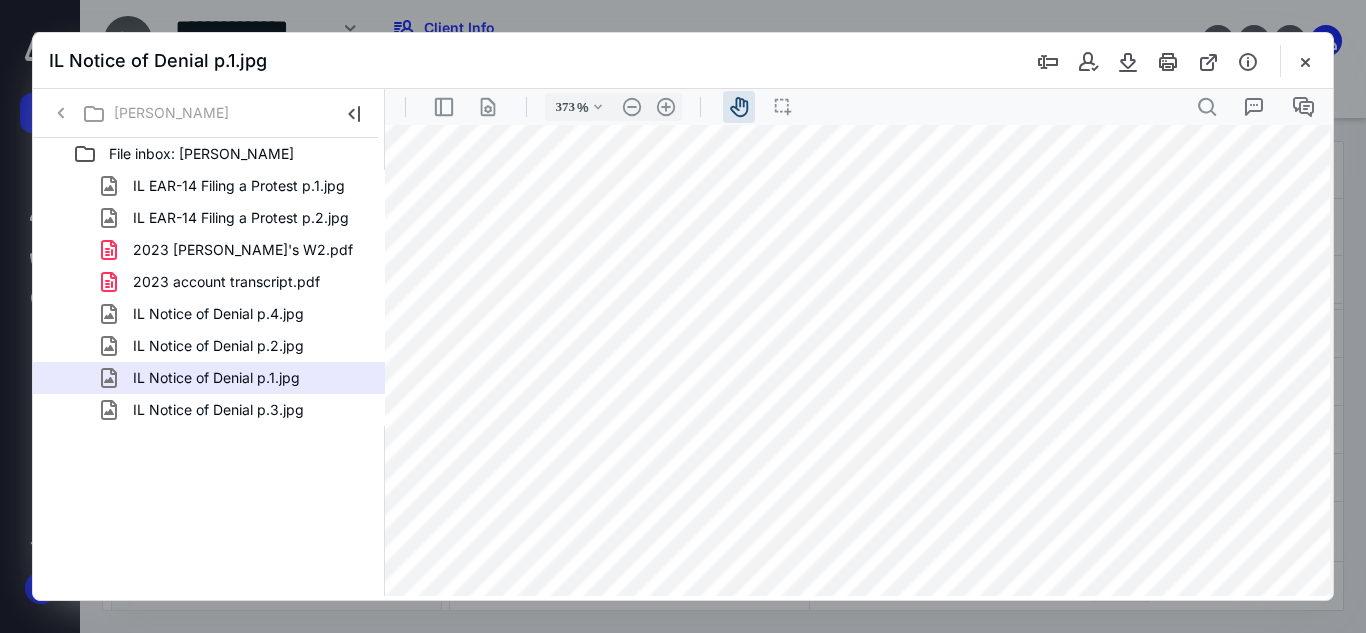 scroll, scrollTop: 395, scrollLeft: 1145, axis: both 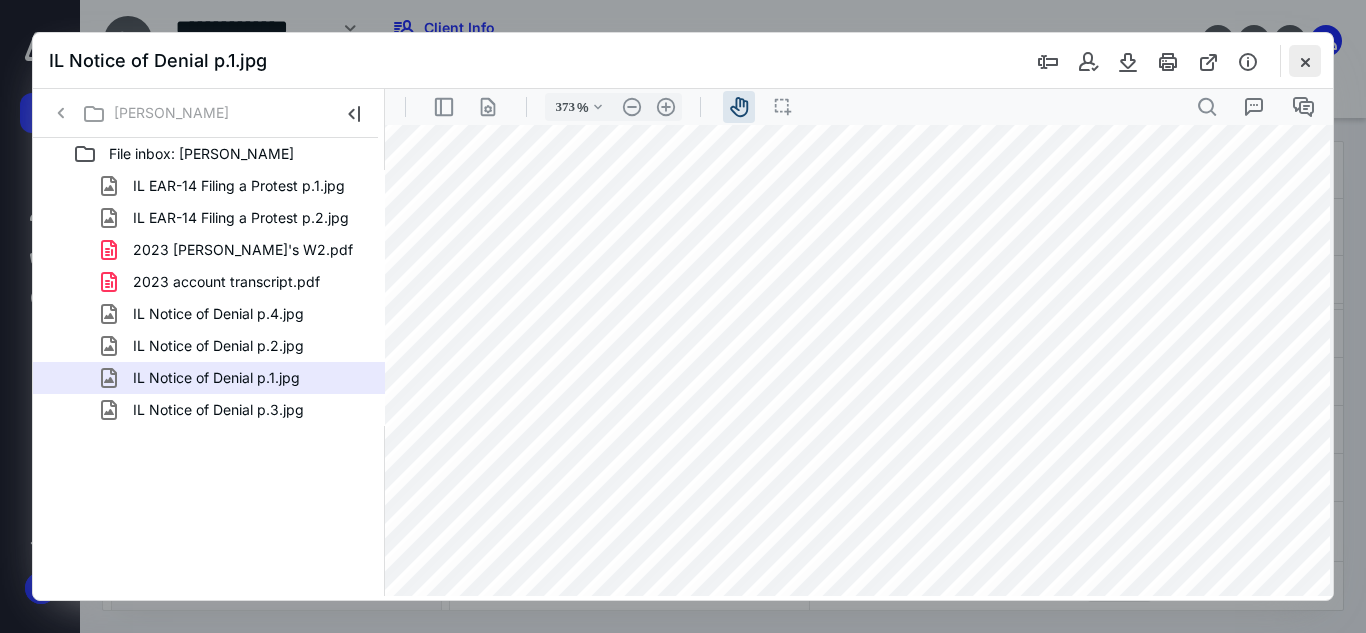 click at bounding box center [1305, 61] 